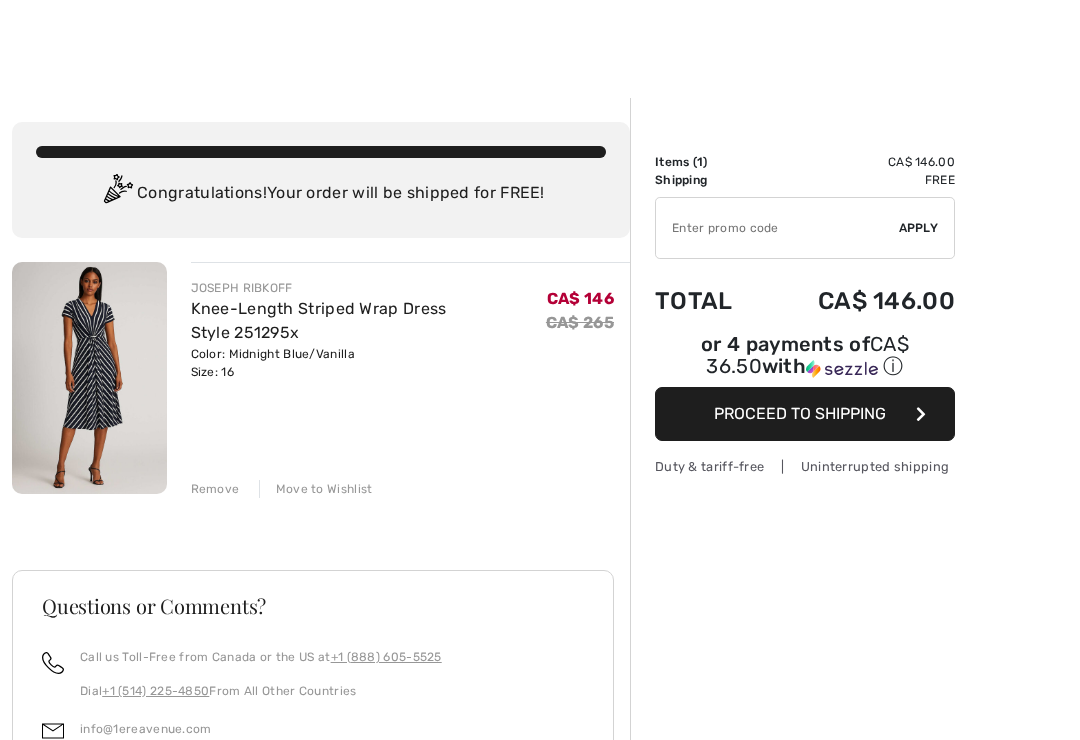scroll, scrollTop: 13, scrollLeft: 0, axis: vertical 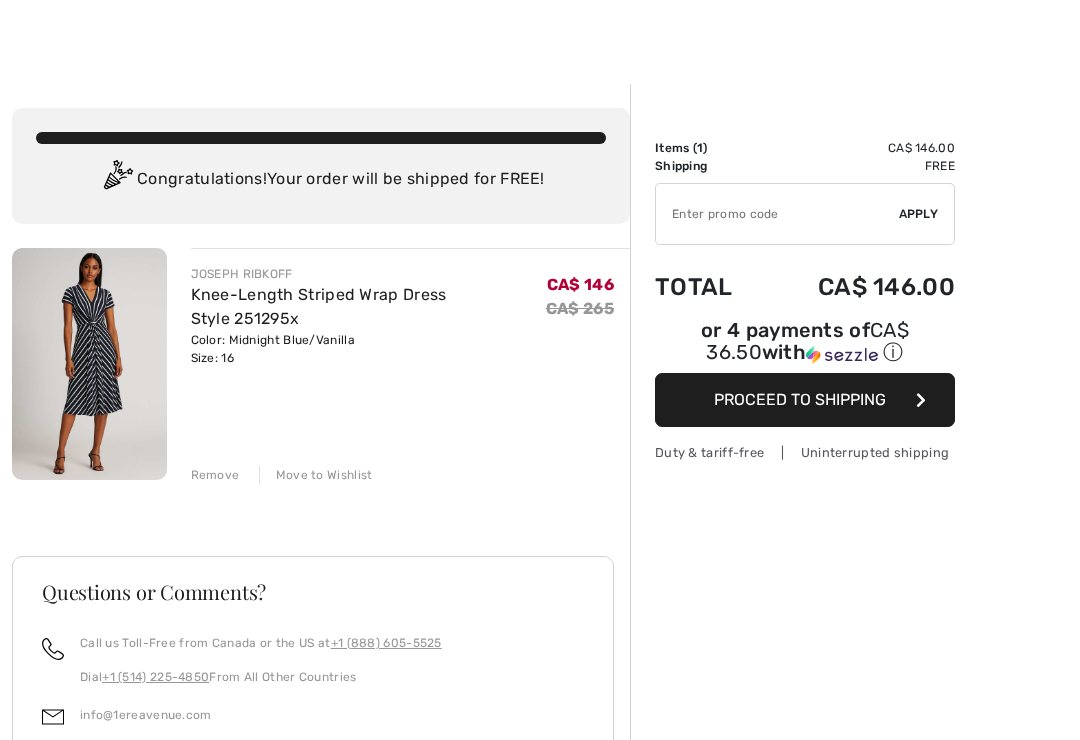 click on "Remove" at bounding box center [215, 475] 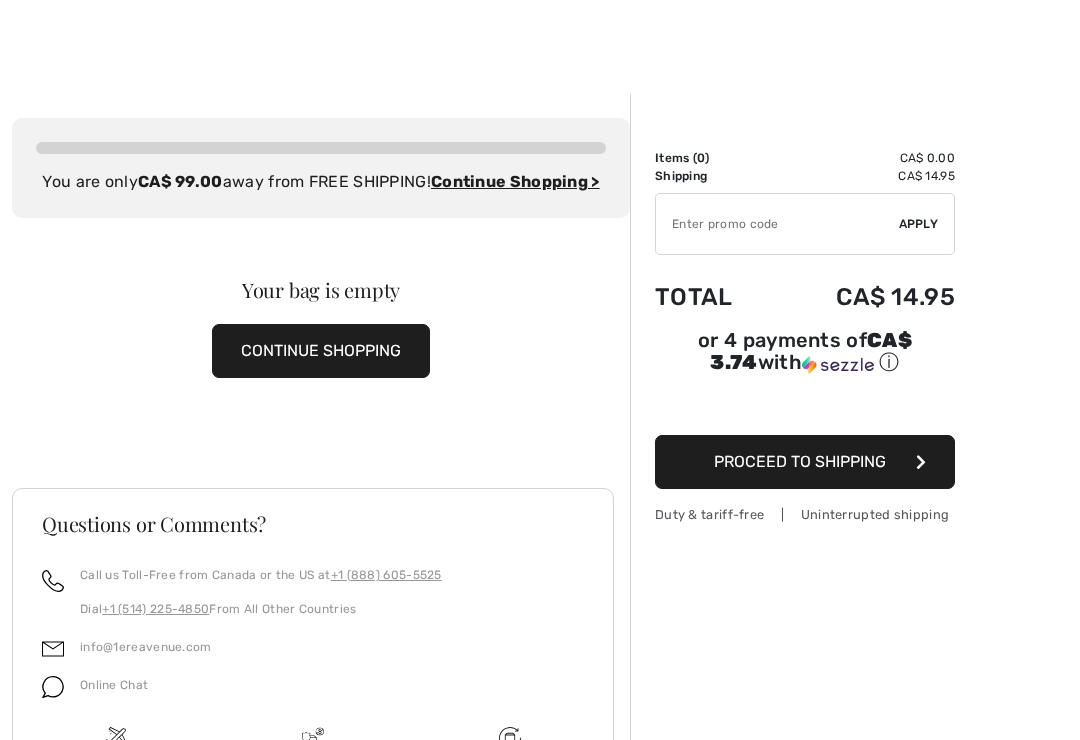 scroll, scrollTop: 0, scrollLeft: 0, axis: both 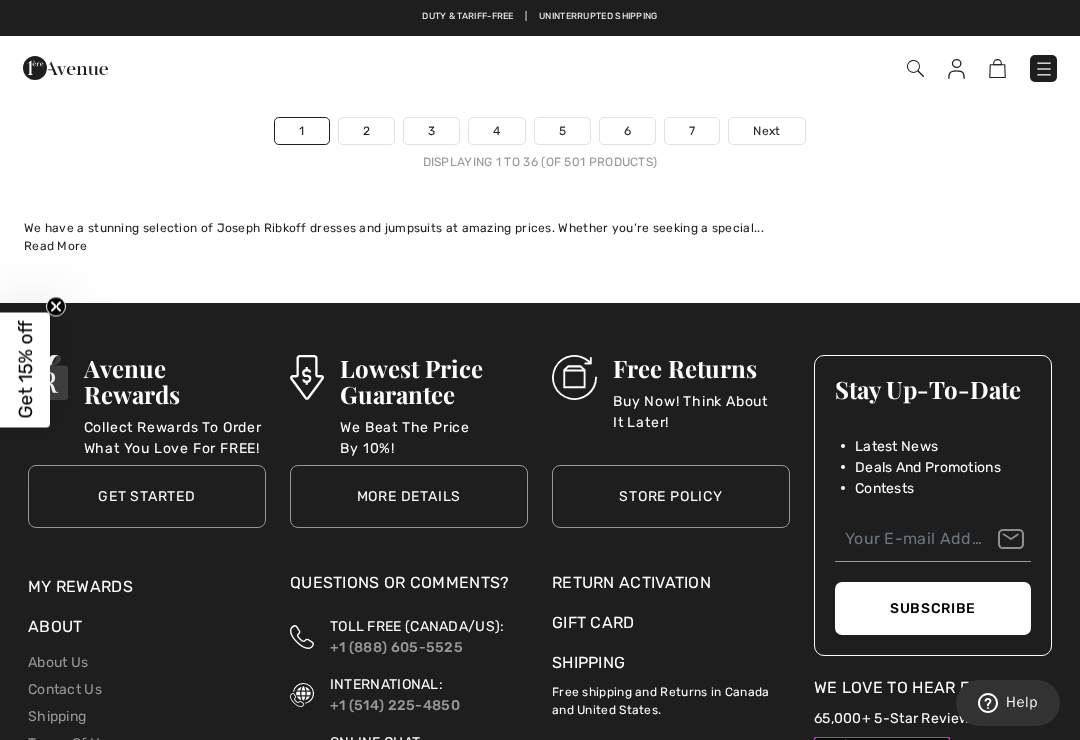 click on "4" at bounding box center (496, 131) 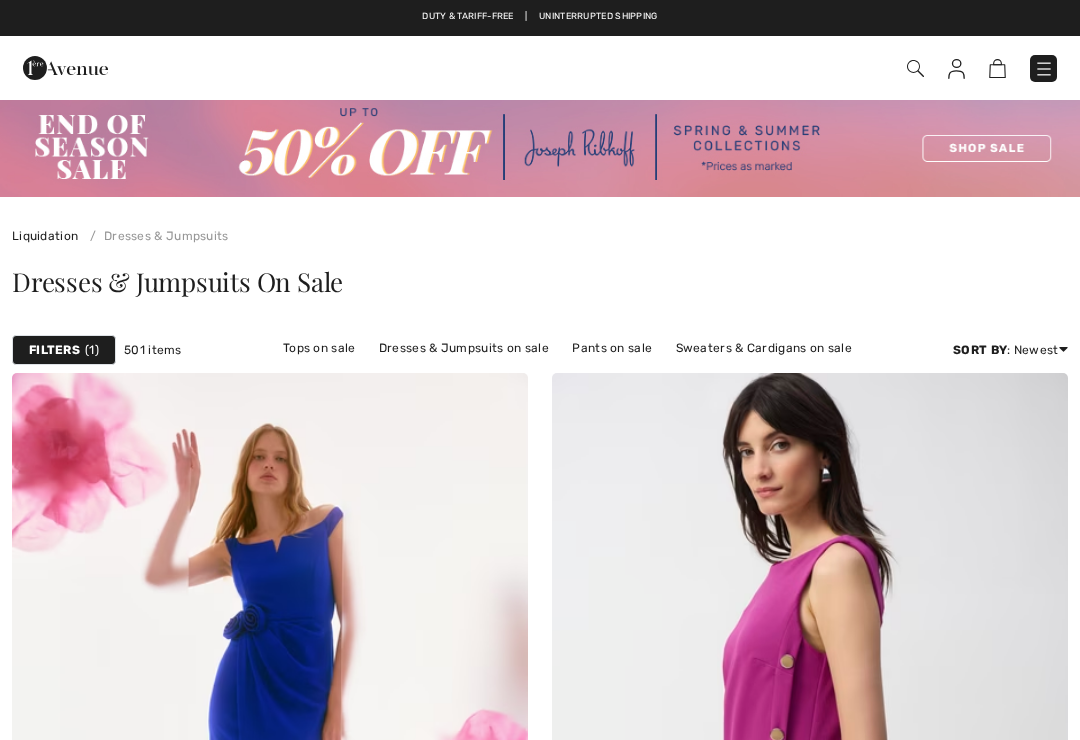 scroll, scrollTop: 0, scrollLeft: 0, axis: both 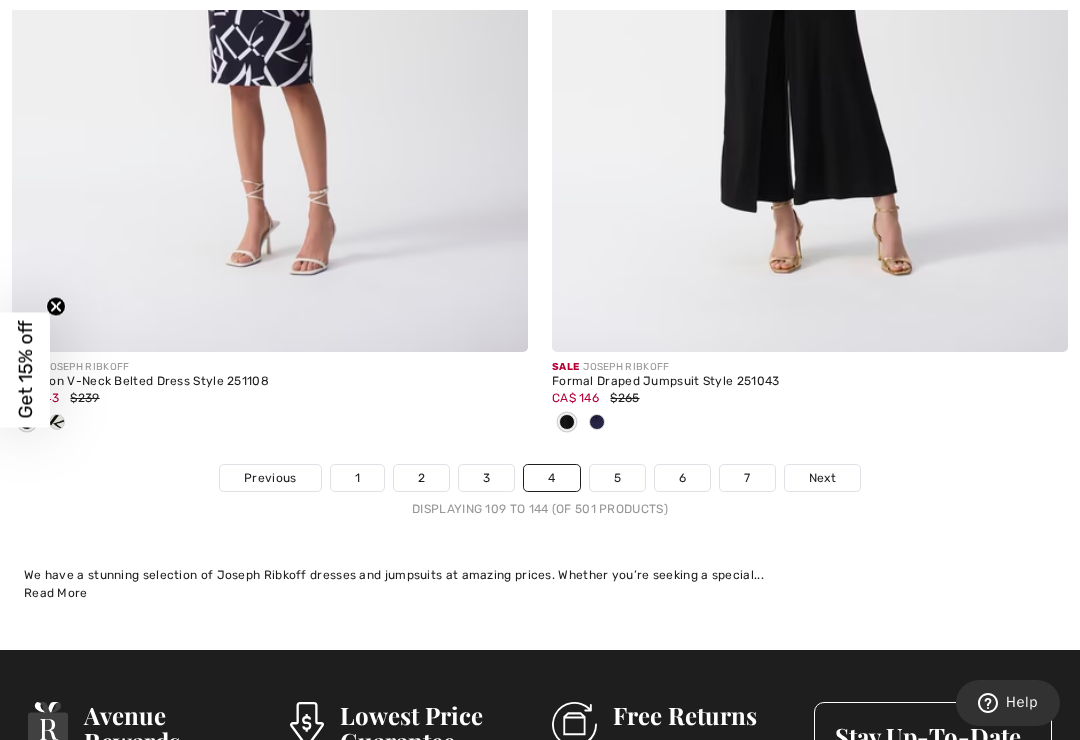 click on "5" at bounding box center (617, 478) 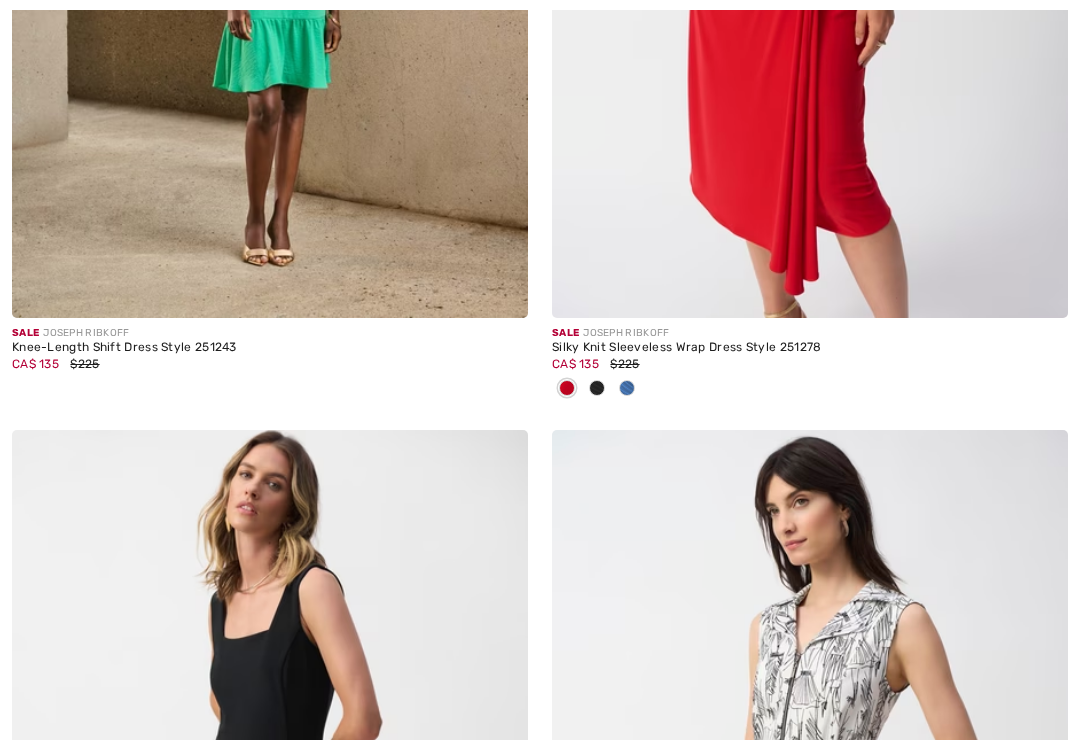 scroll, scrollTop: 0, scrollLeft: 0, axis: both 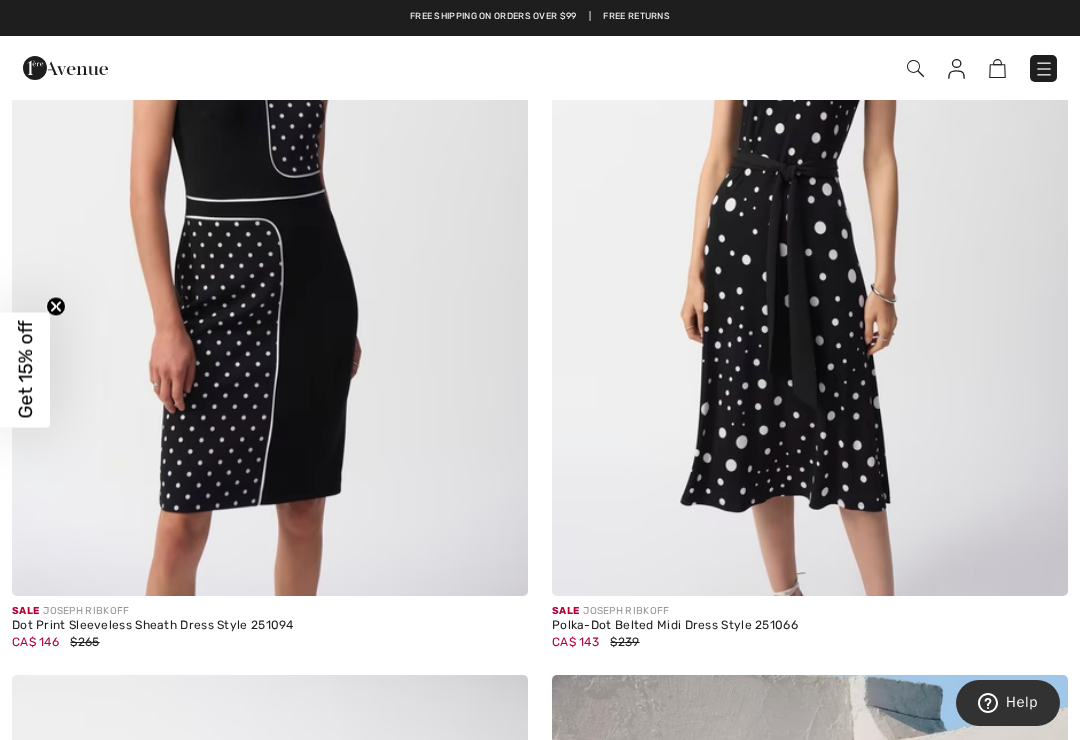 click at bounding box center (810, 209) 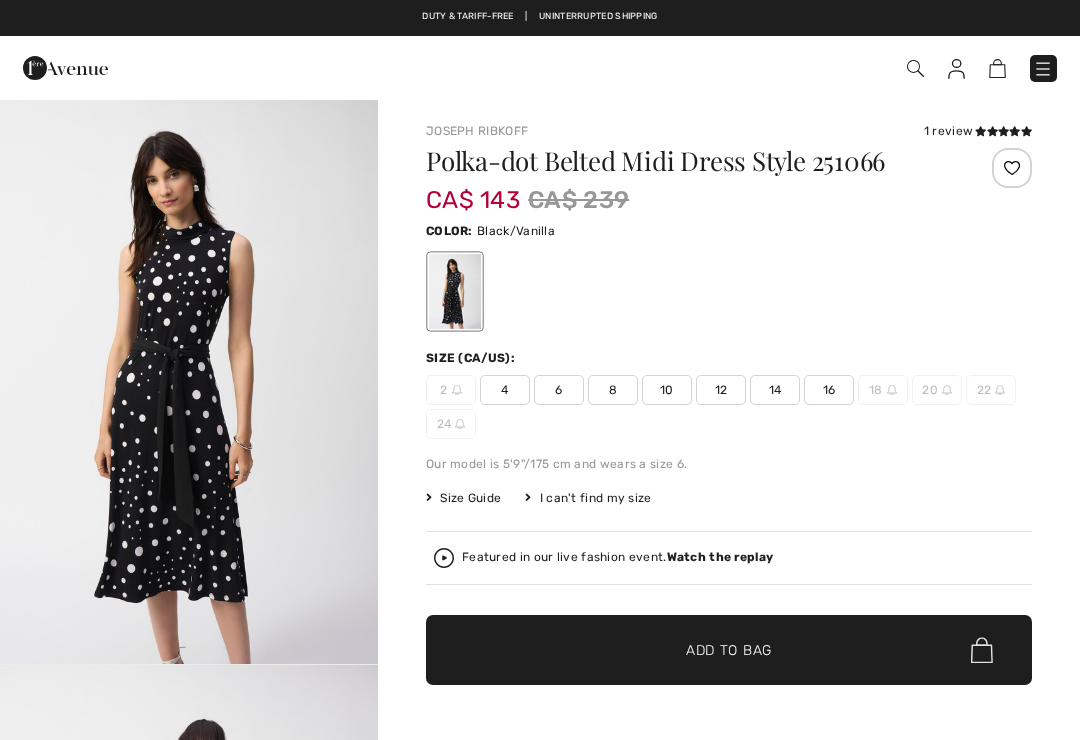 scroll, scrollTop: 30, scrollLeft: 0, axis: vertical 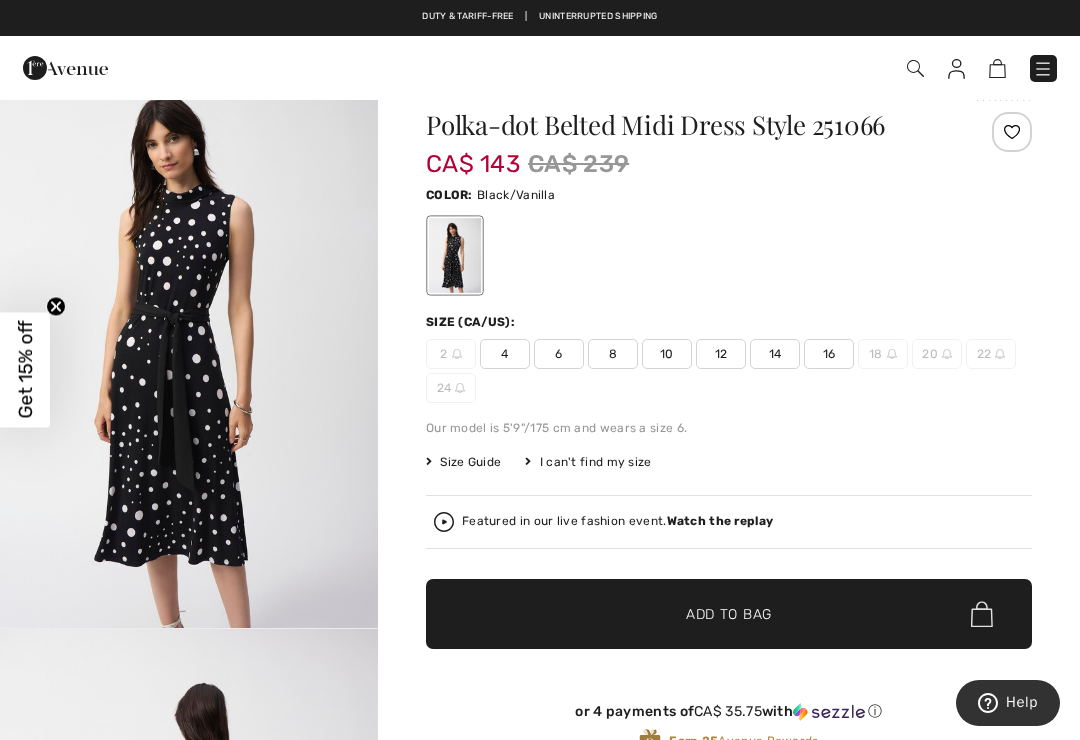 click at bounding box center [189, 345] 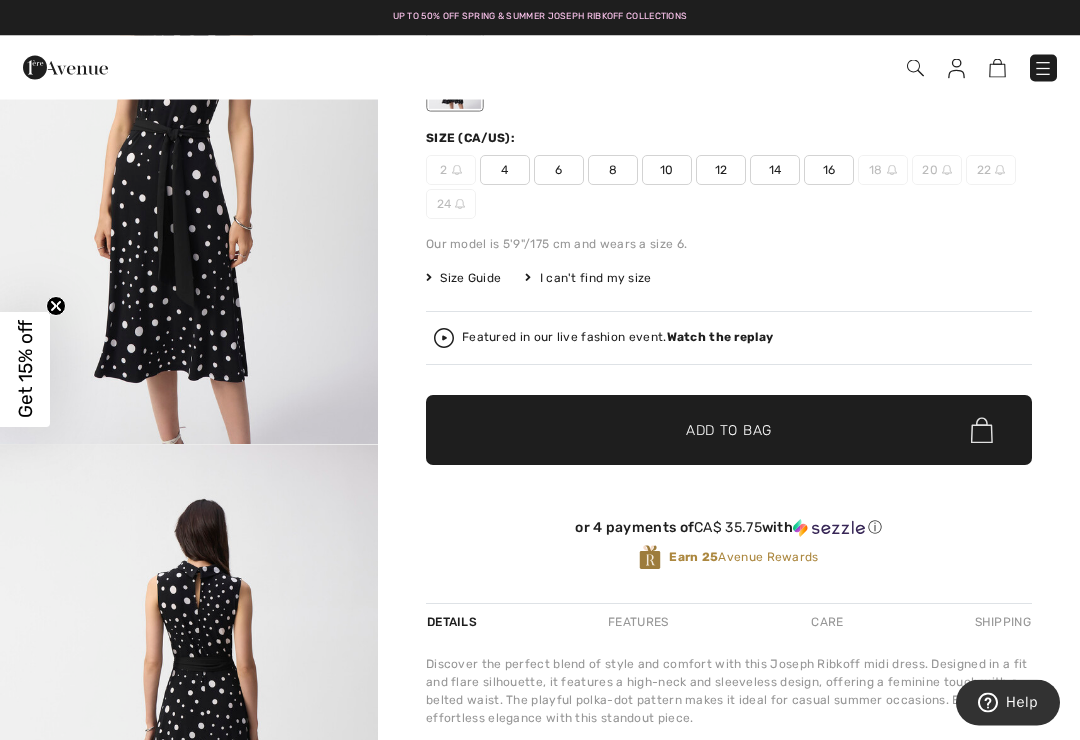 scroll, scrollTop: 220, scrollLeft: 0, axis: vertical 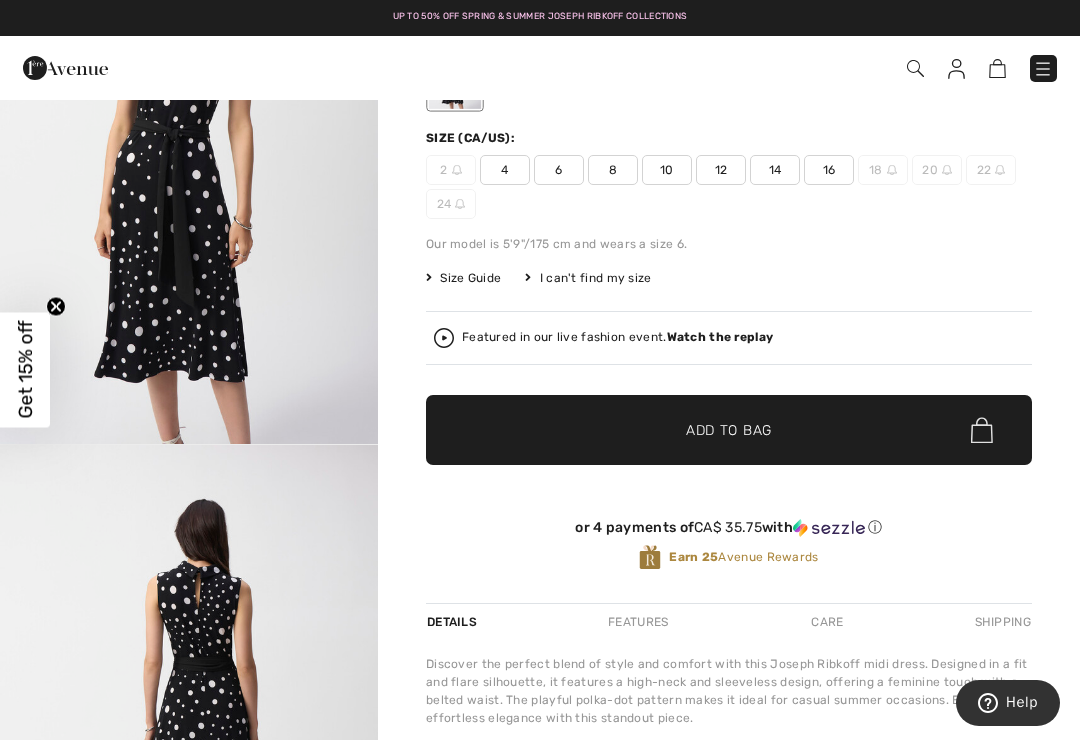 click on "Featured in our live fashion event.  Watch the replay" at bounding box center [729, 338] 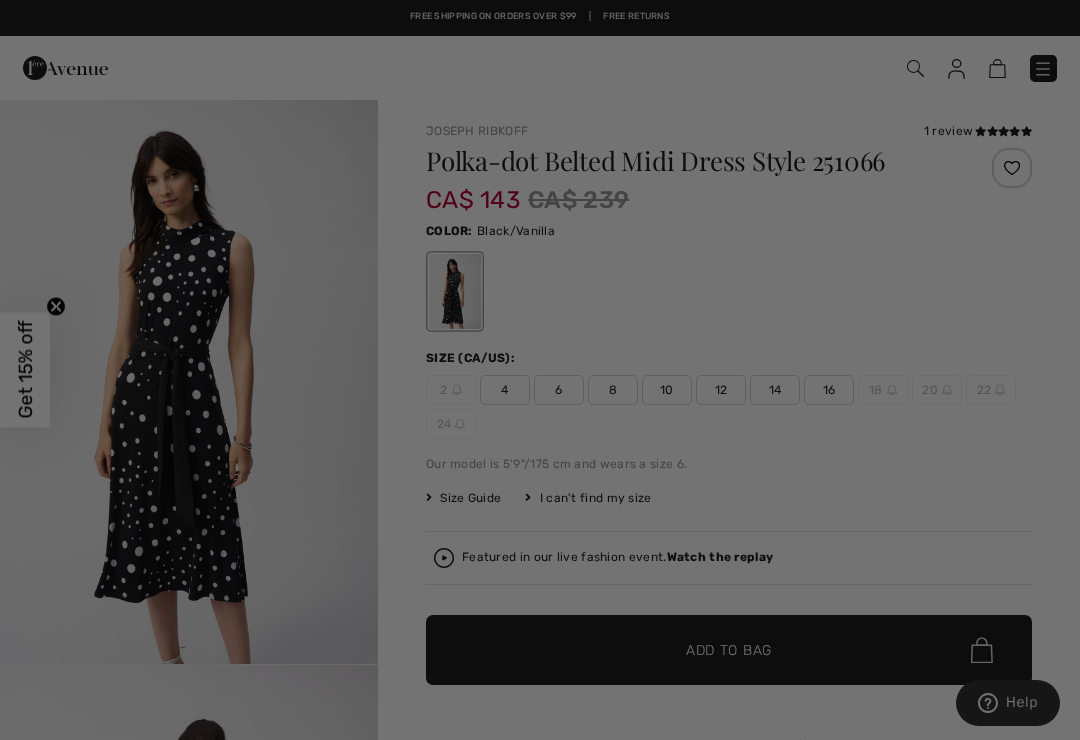 scroll, scrollTop: 0, scrollLeft: 0, axis: both 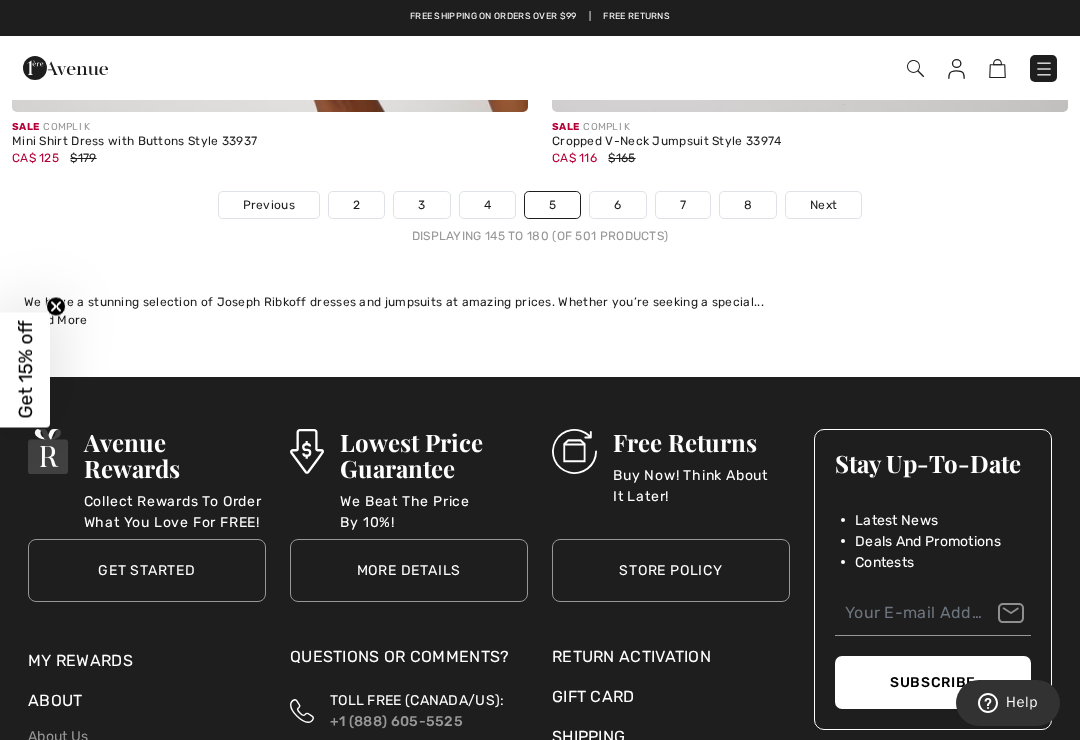 click on "6" at bounding box center (617, 205) 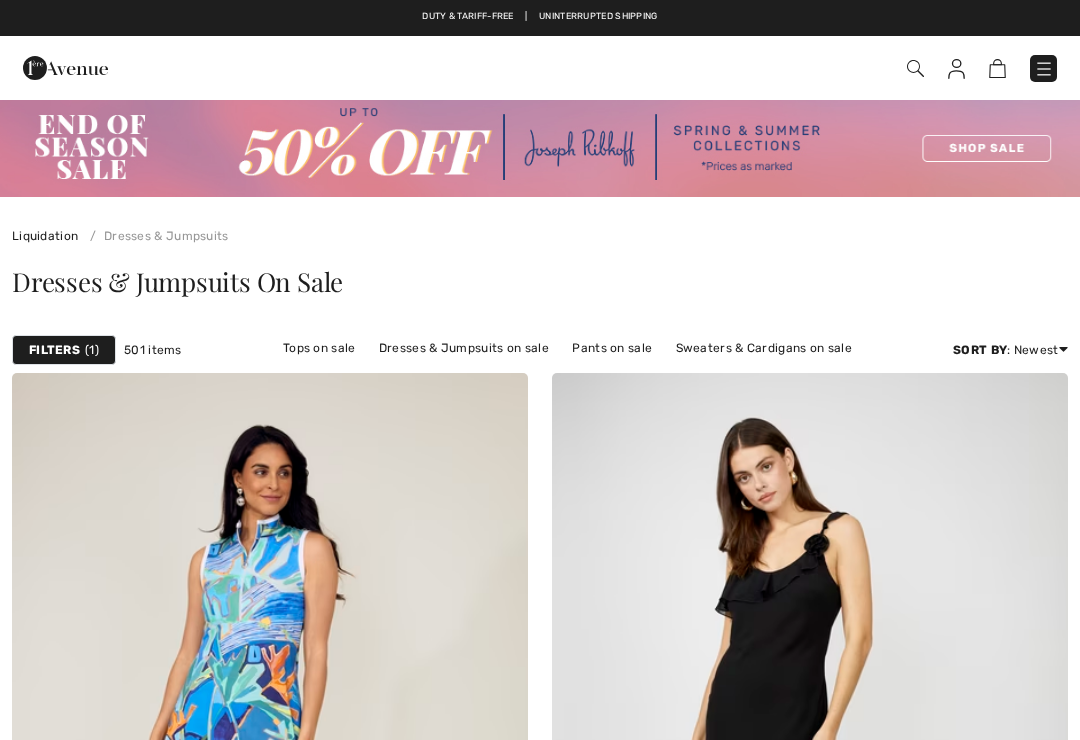 scroll, scrollTop: 411, scrollLeft: 0, axis: vertical 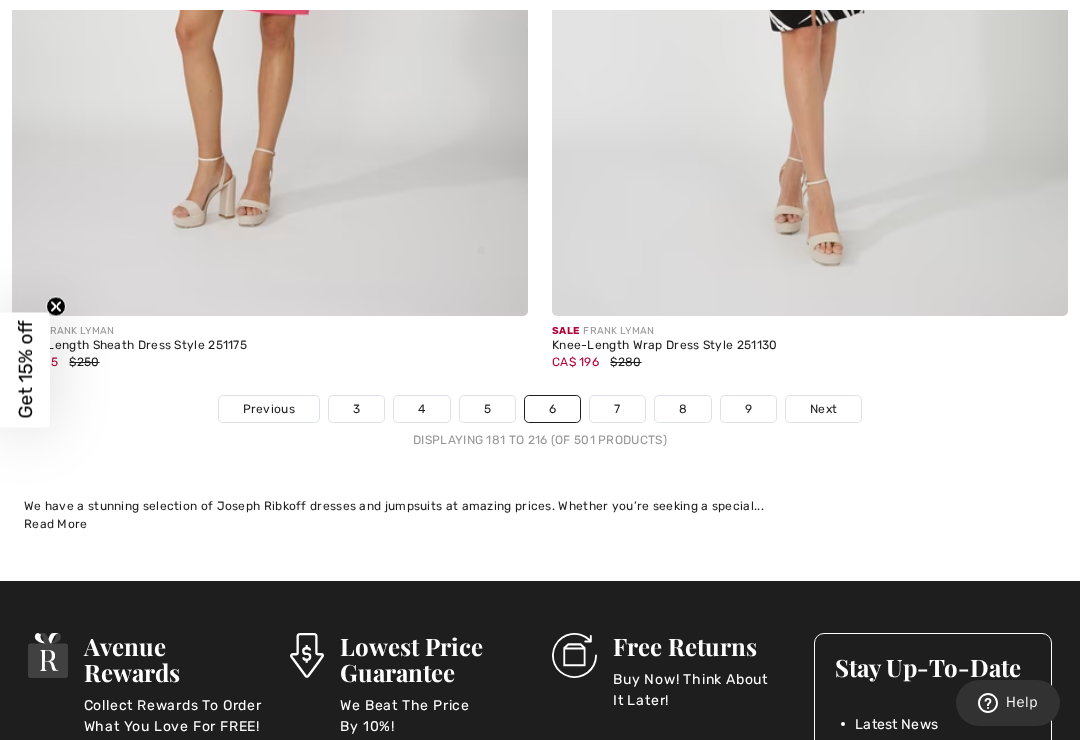 click on "7" at bounding box center (617, 409) 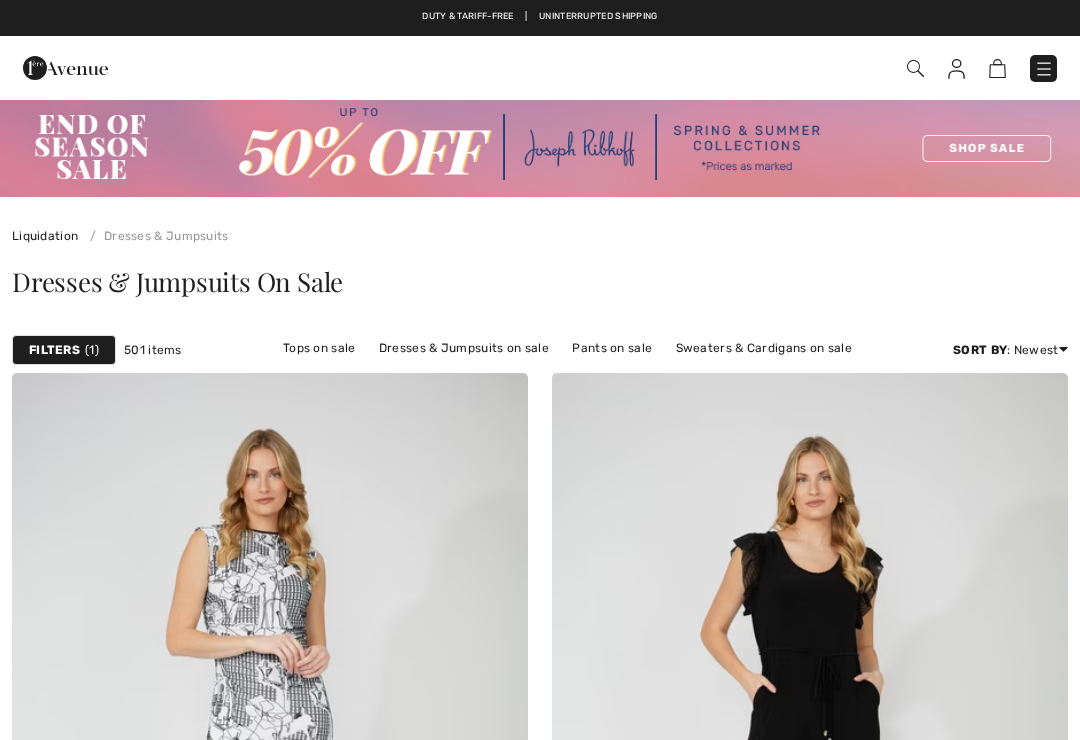 scroll, scrollTop: 588, scrollLeft: 0, axis: vertical 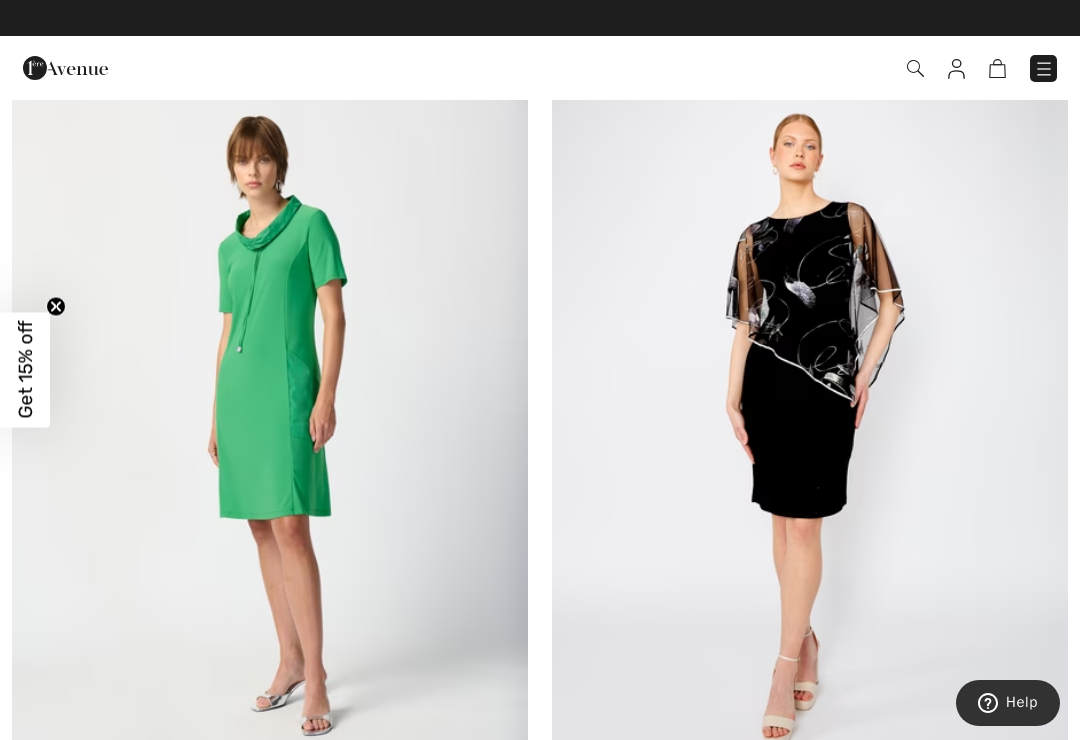 click at bounding box center (270, 419) 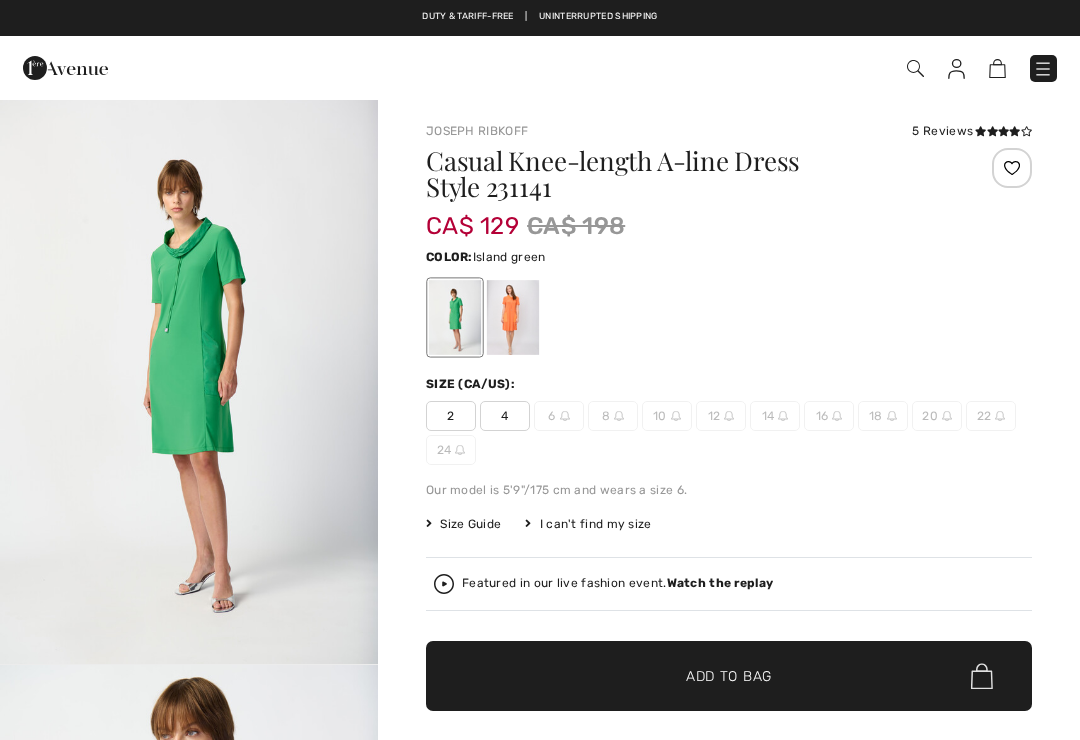scroll, scrollTop: 2, scrollLeft: 0, axis: vertical 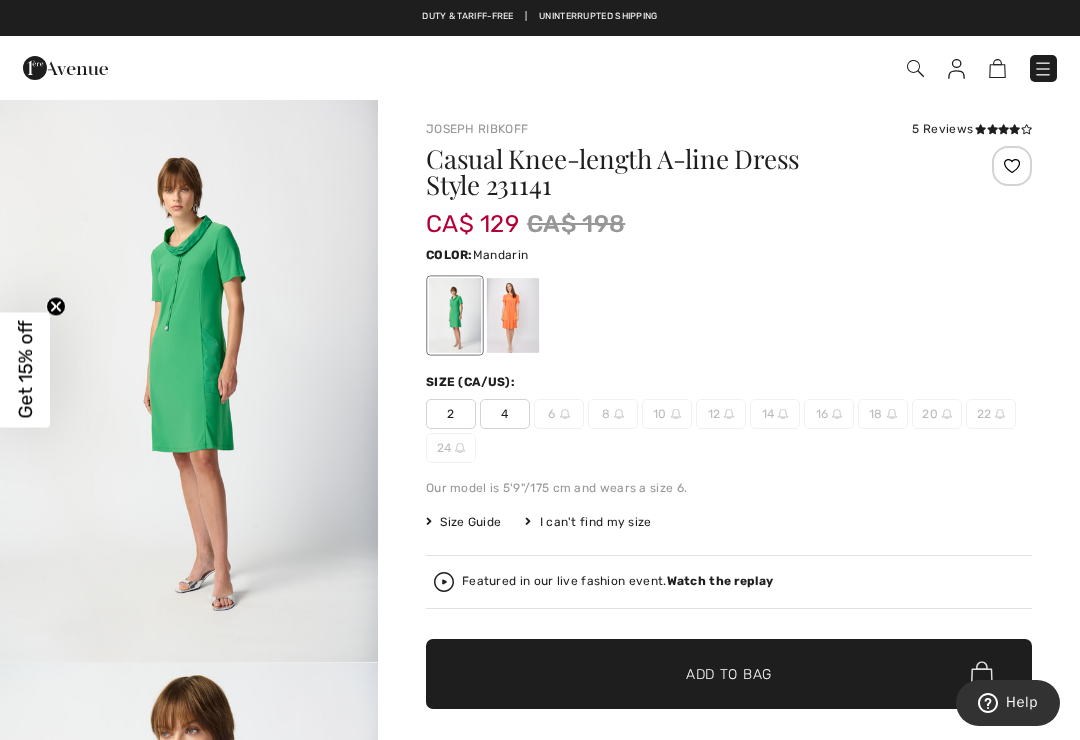 click at bounding box center (513, 315) 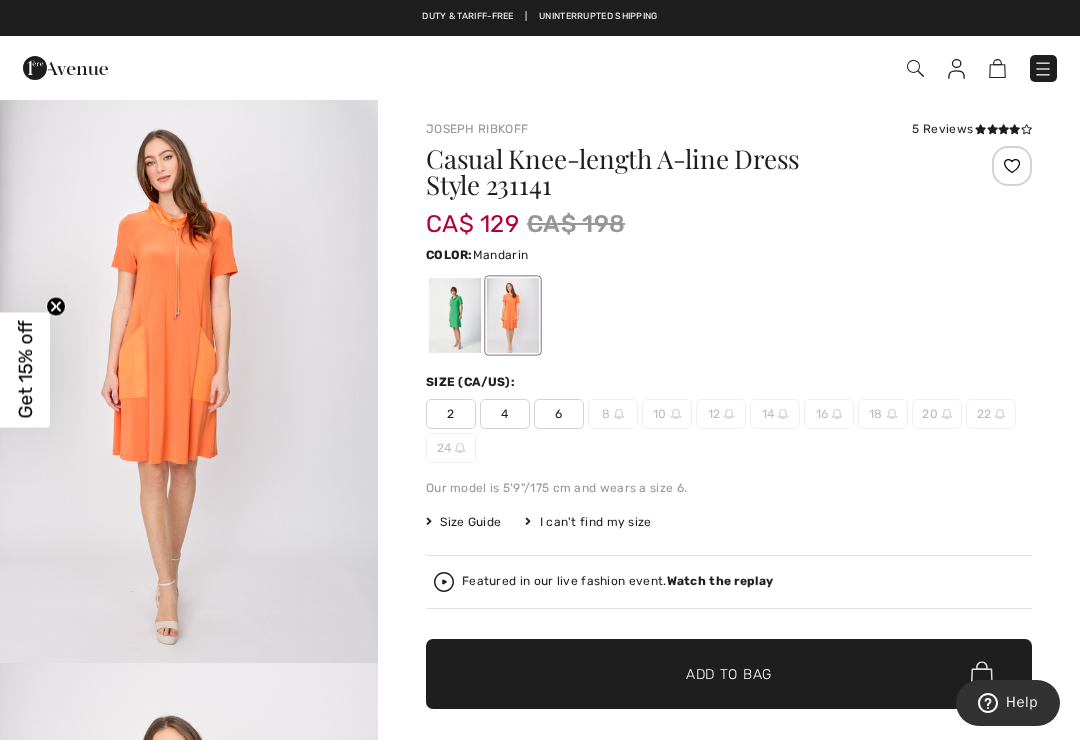 scroll, scrollTop: 0, scrollLeft: 0, axis: both 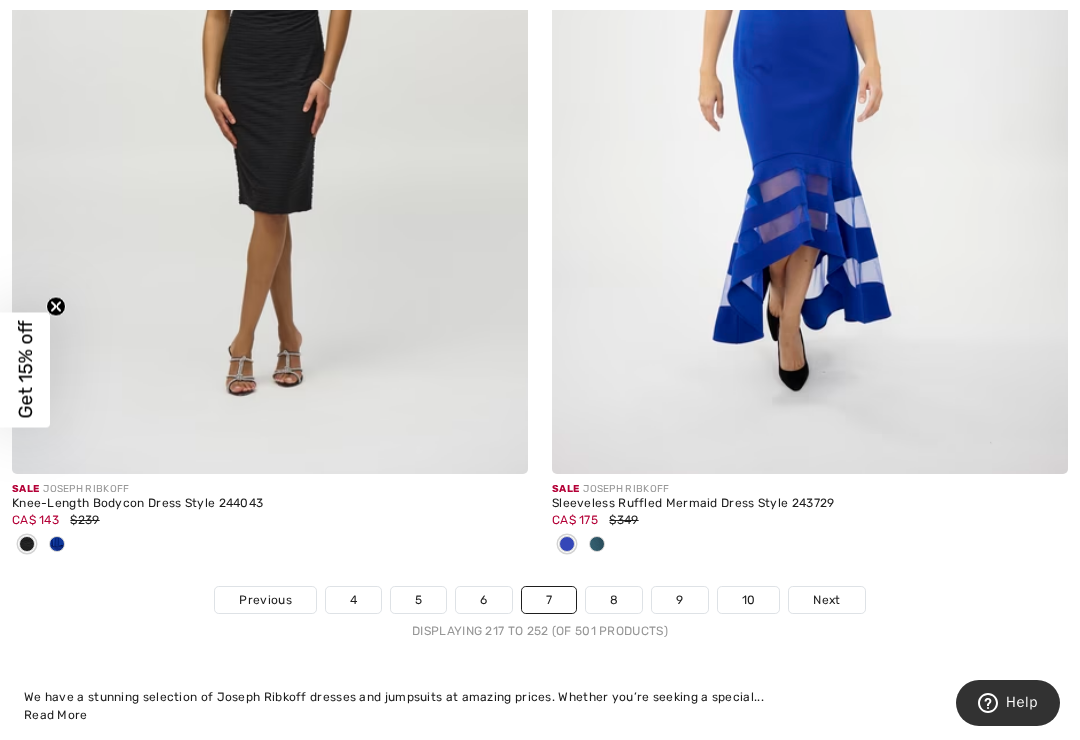 click on "8" at bounding box center (614, 600) 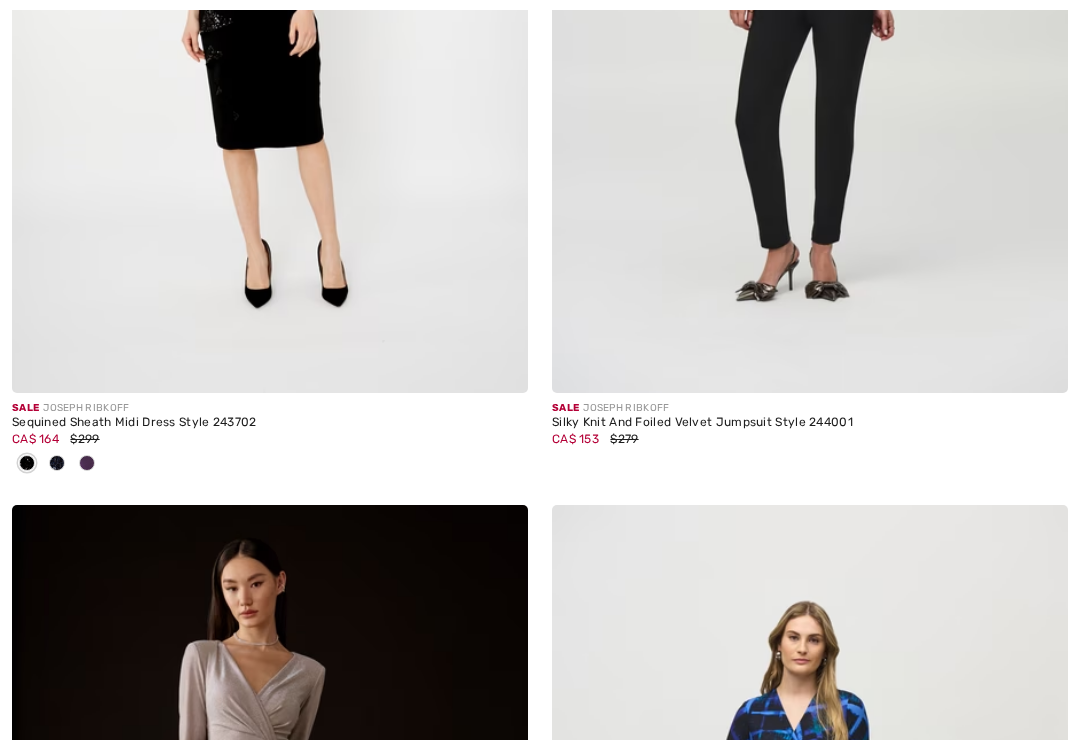 scroll, scrollTop: 0, scrollLeft: 0, axis: both 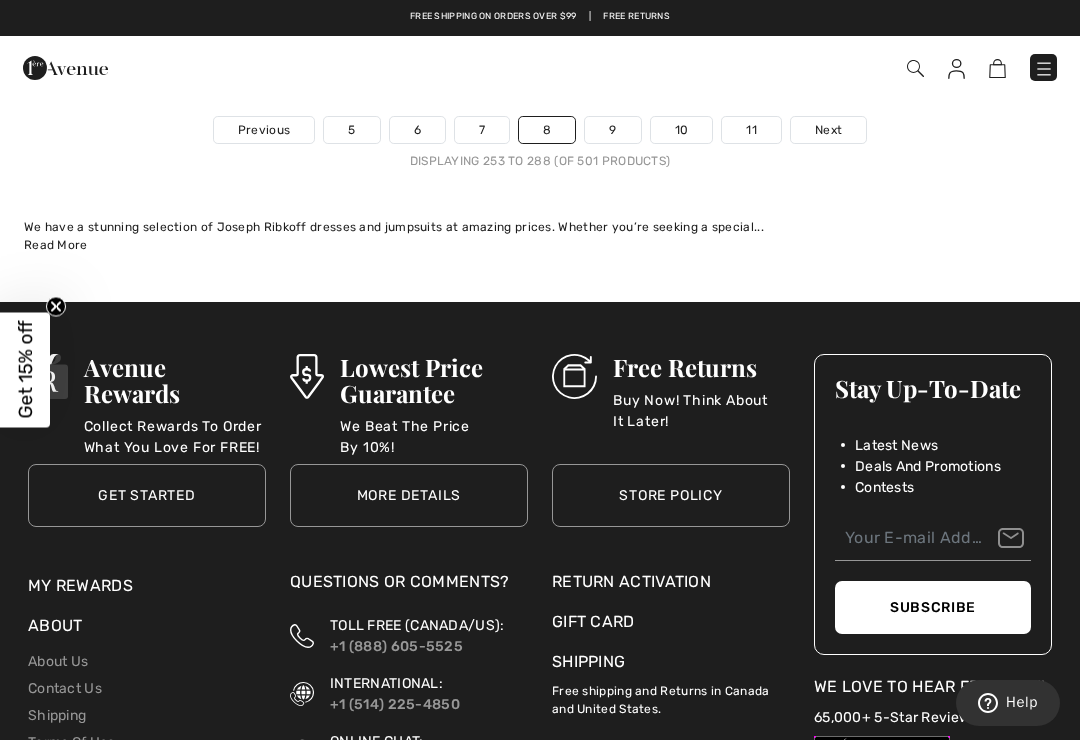 click on "9" at bounding box center [612, 130] 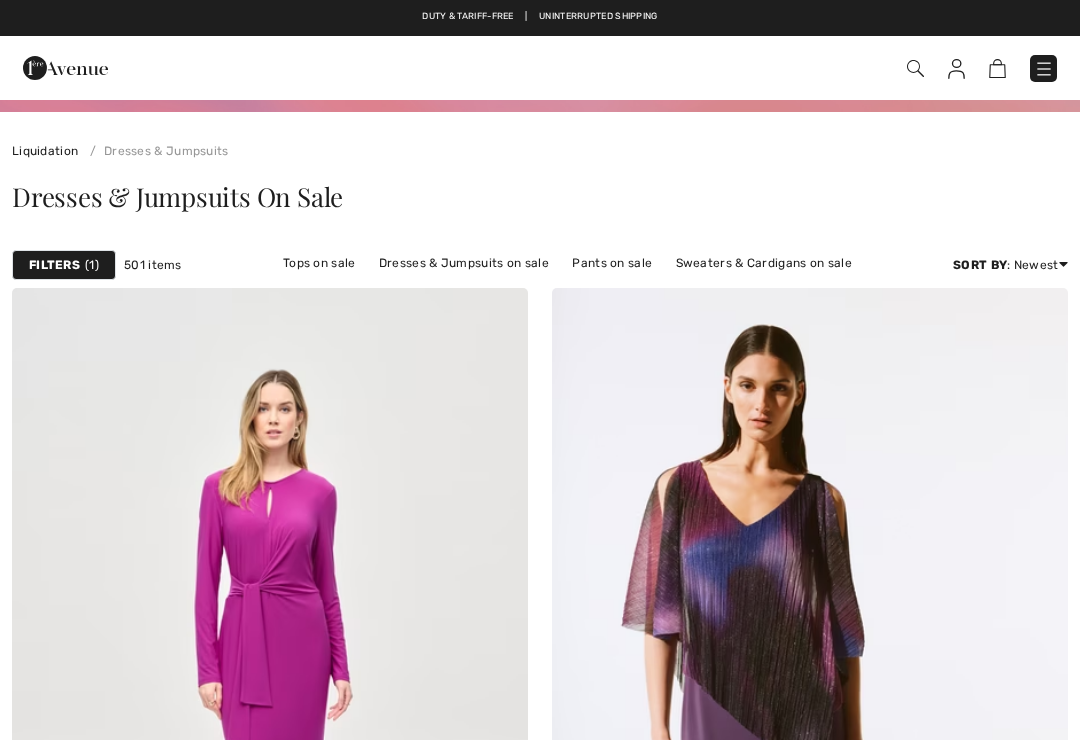 scroll, scrollTop: 0, scrollLeft: 0, axis: both 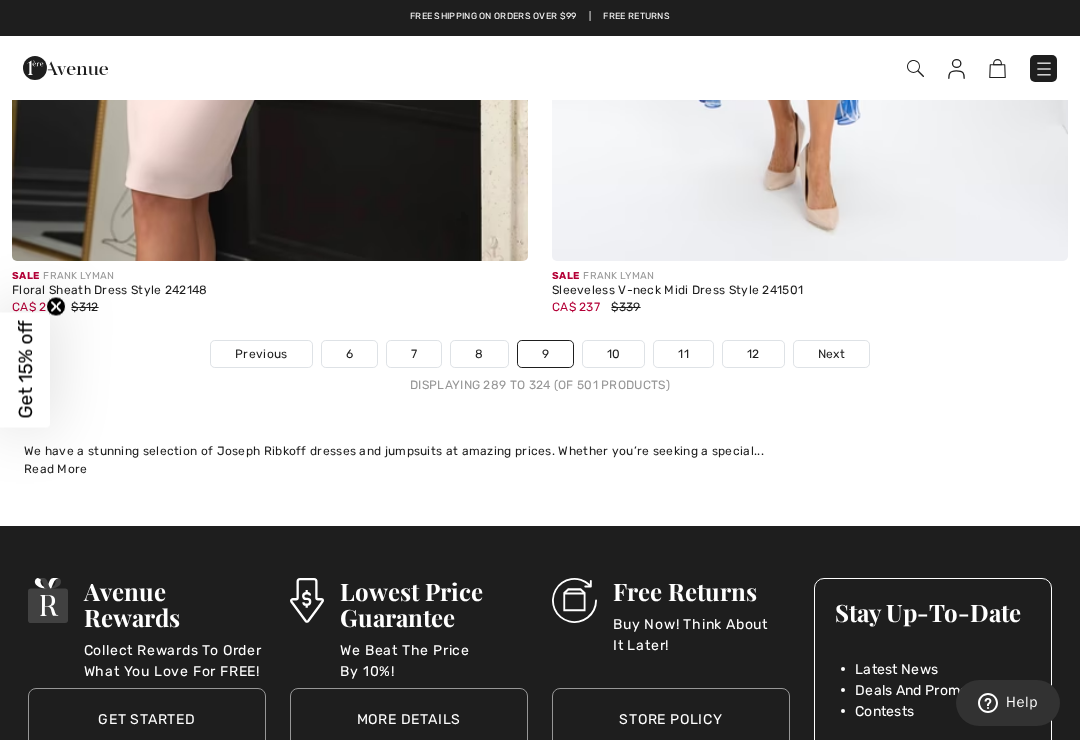 click on "10" at bounding box center (614, 354) 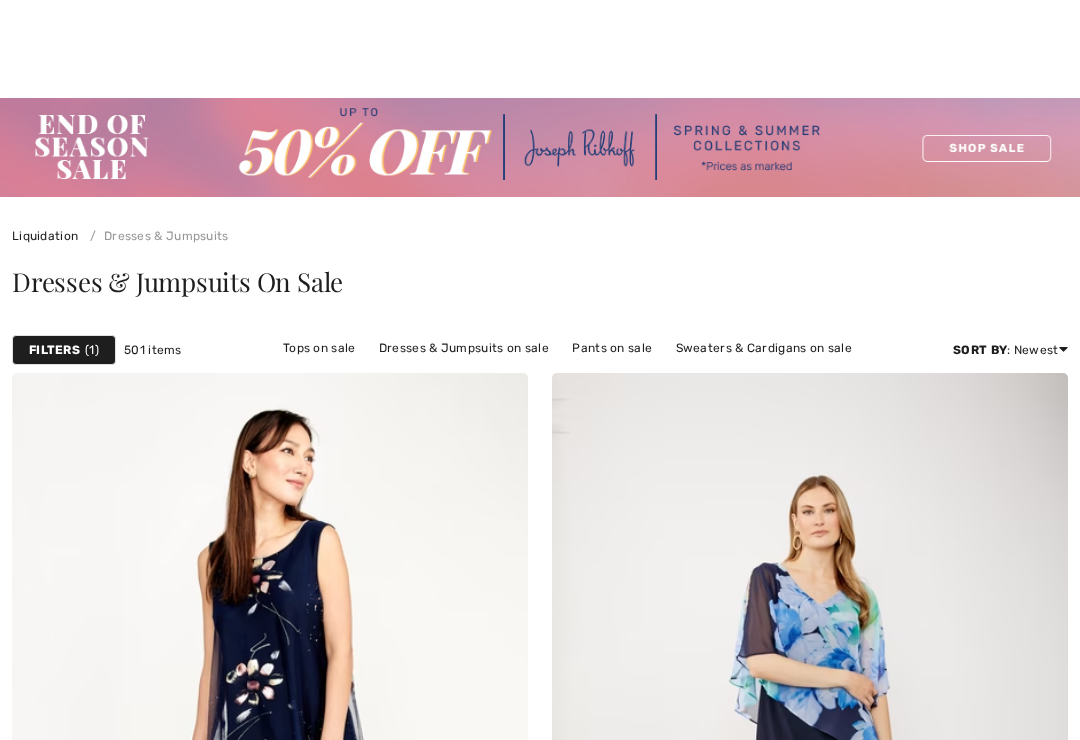 scroll, scrollTop: 1200, scrollLeft: 0, axis: vertical 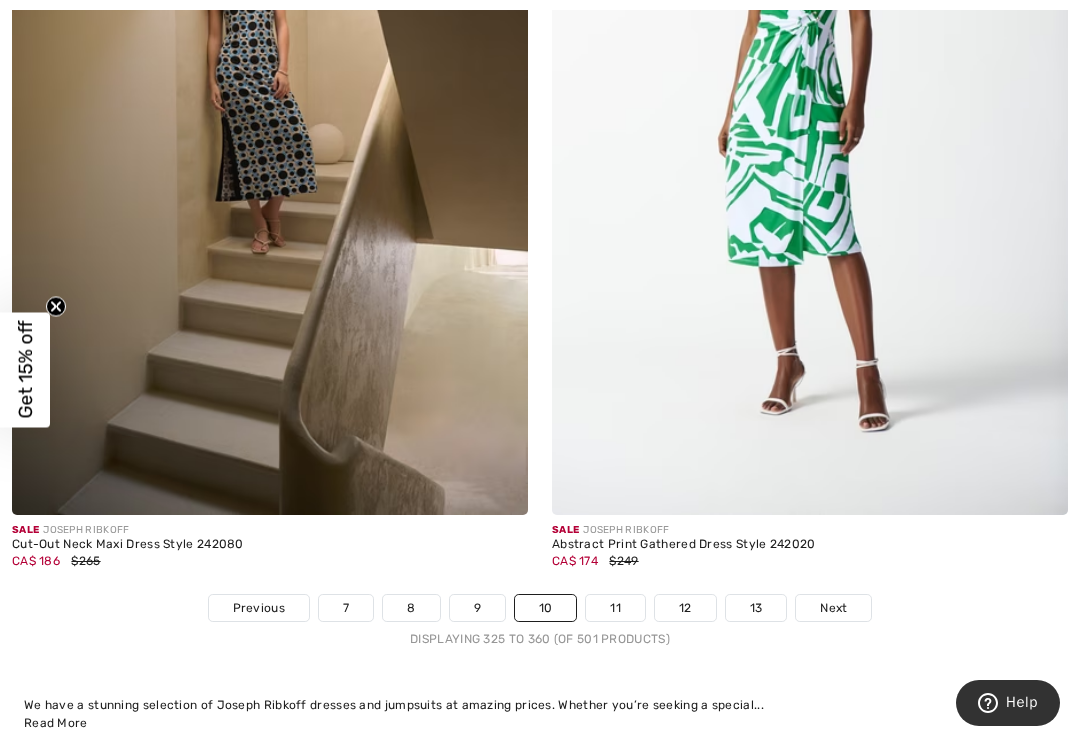 click on "11" at bounding box center (615, 608) 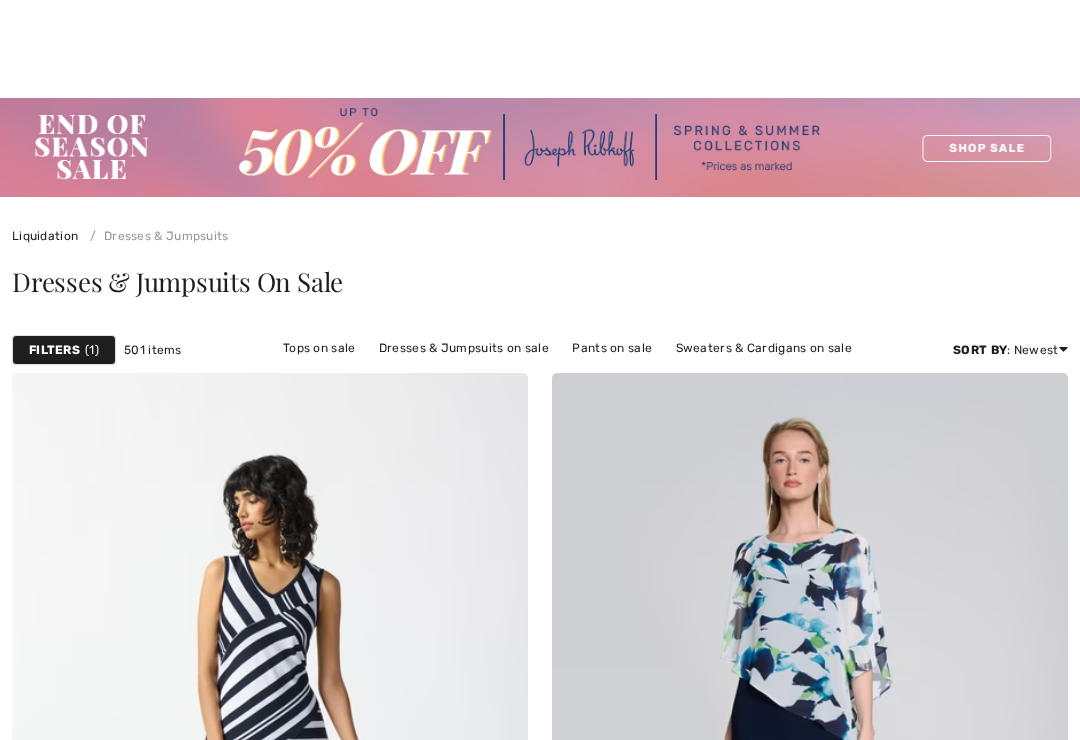 scroll, scrollTop: 907, scrollLeft: 0, axis: vertical 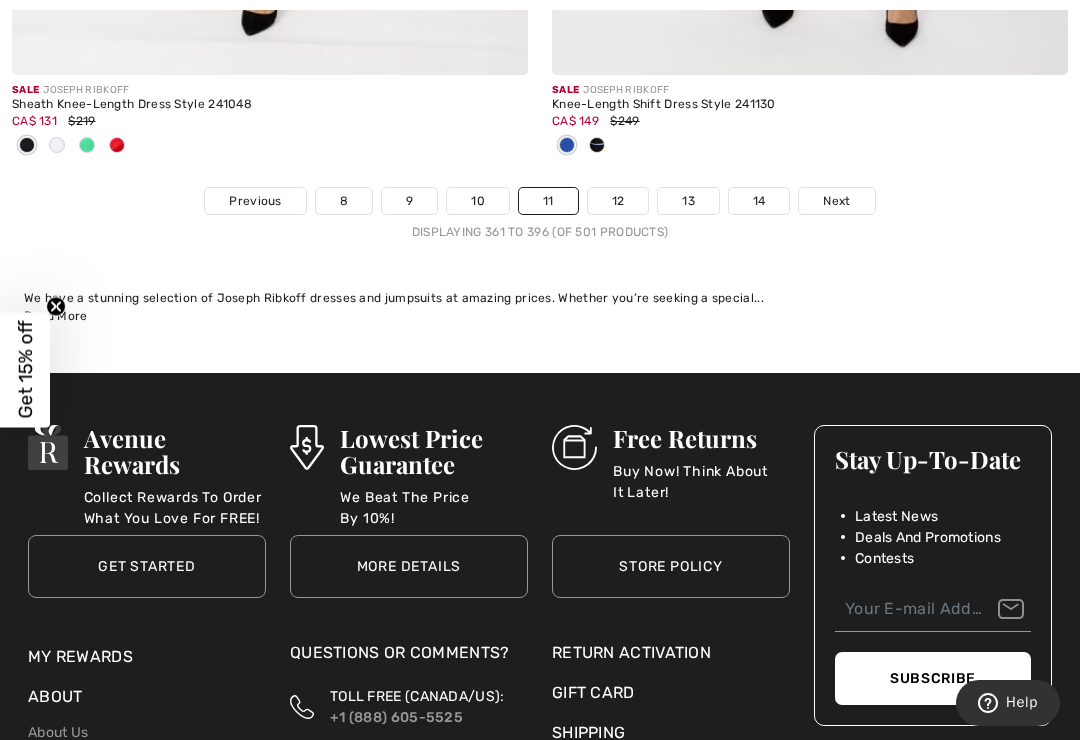 click on "12" at bounding box center (618, 201) 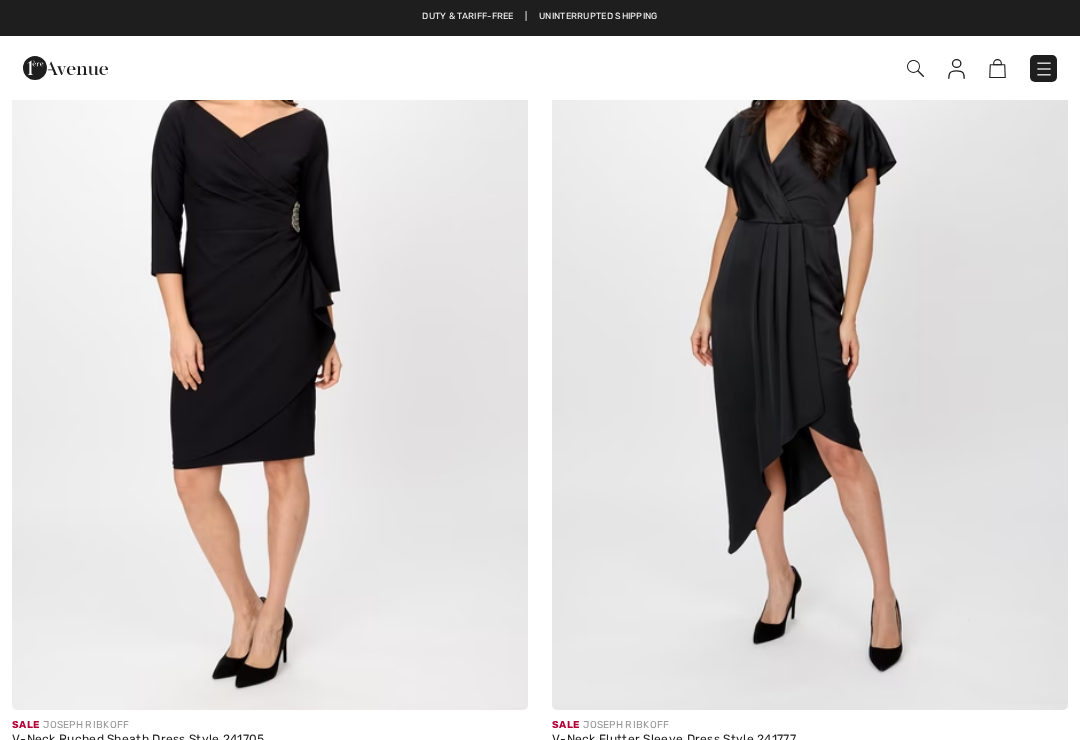scroll, scrollTop: 0, scrollLeft: 0, axis: both 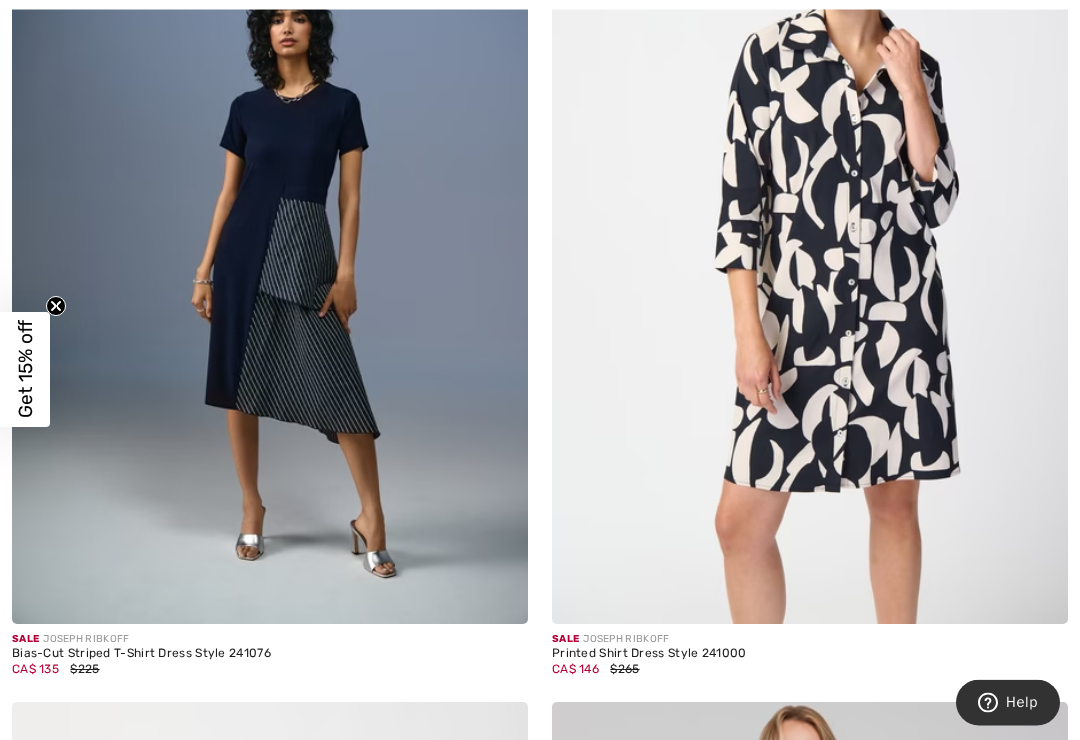 click at bounding box center [810, 238] 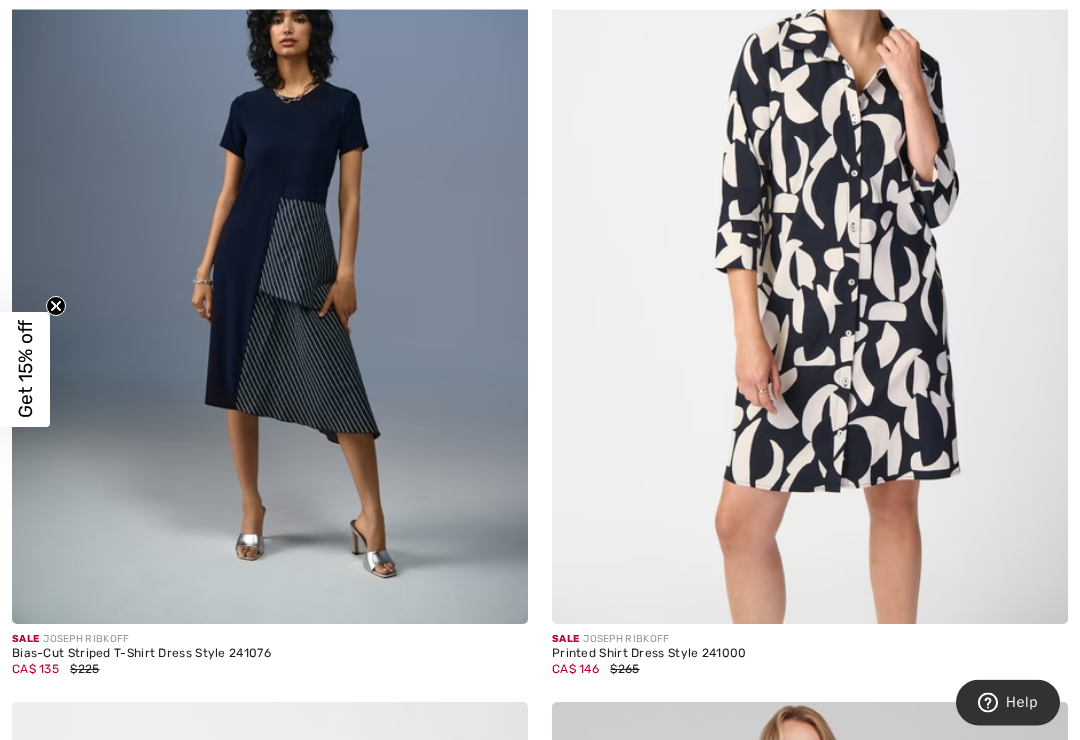 click at bounding box center [810, 238] 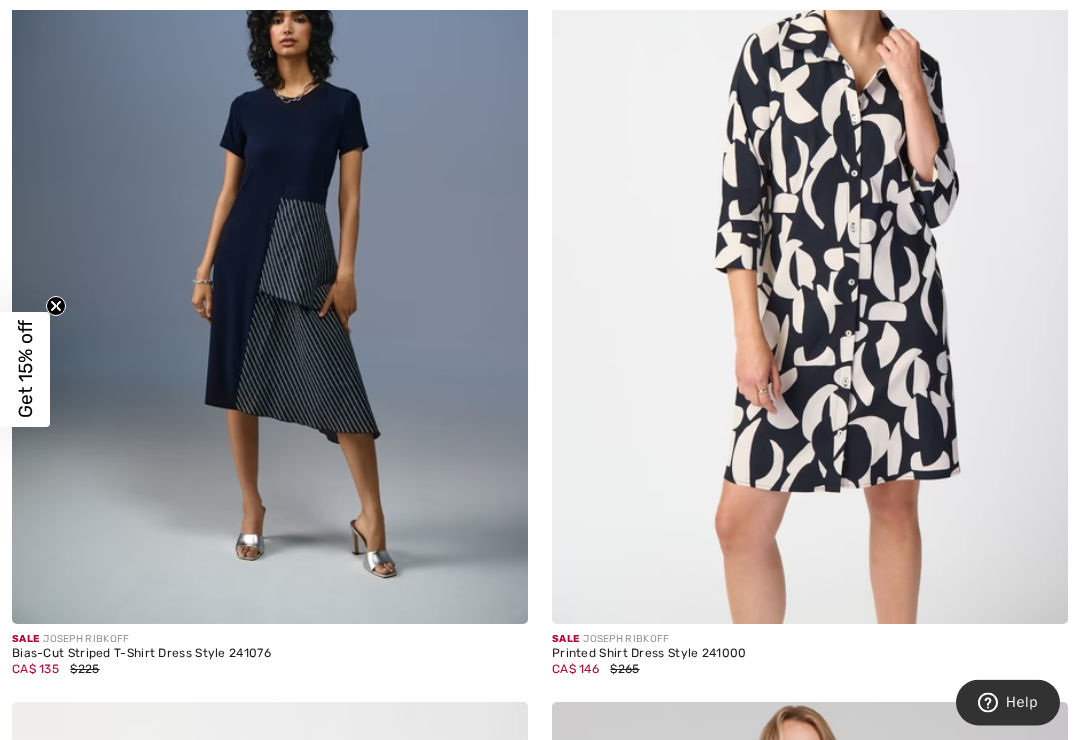 scroll, scrollTop: 13120, scrollLeft: 0, axis: vertical 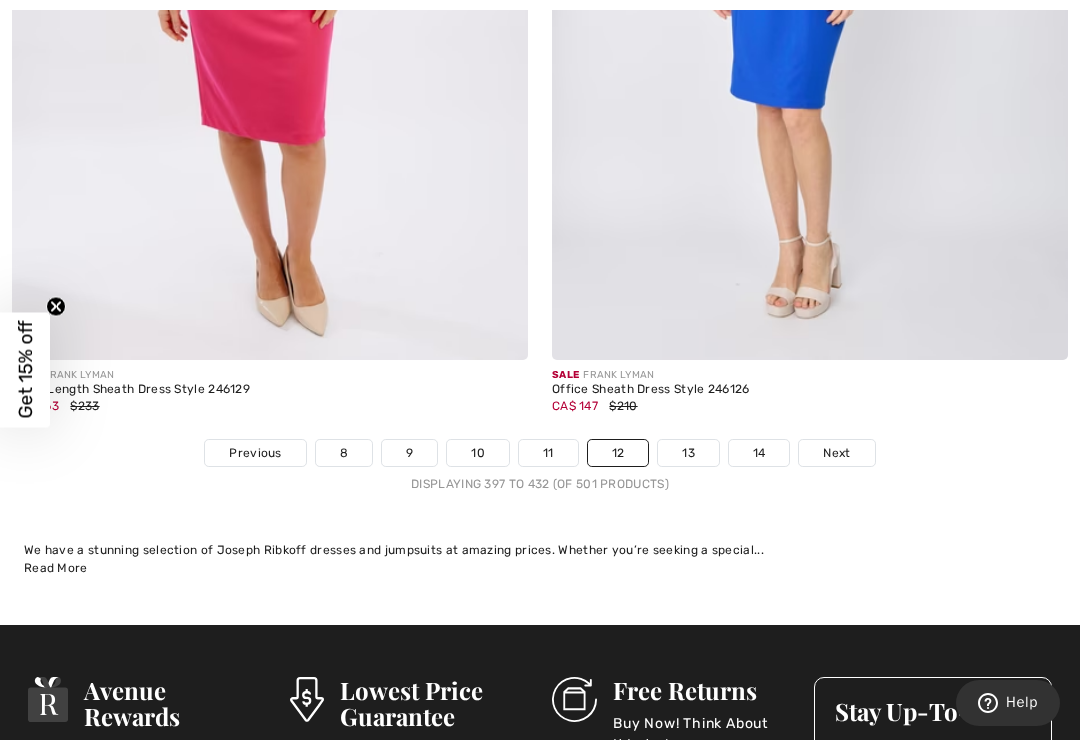 click on "13" at bounding box center (688, 453) 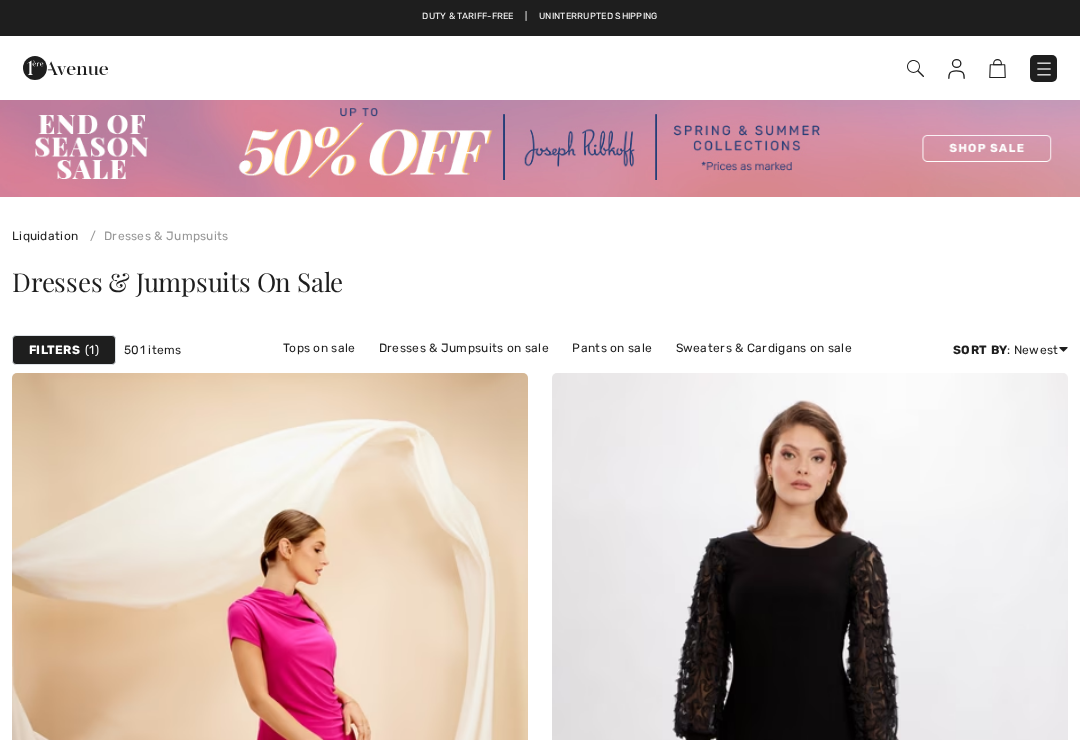 scroll, scrollTop: 833, scrollLeft: 0, axis: vertical 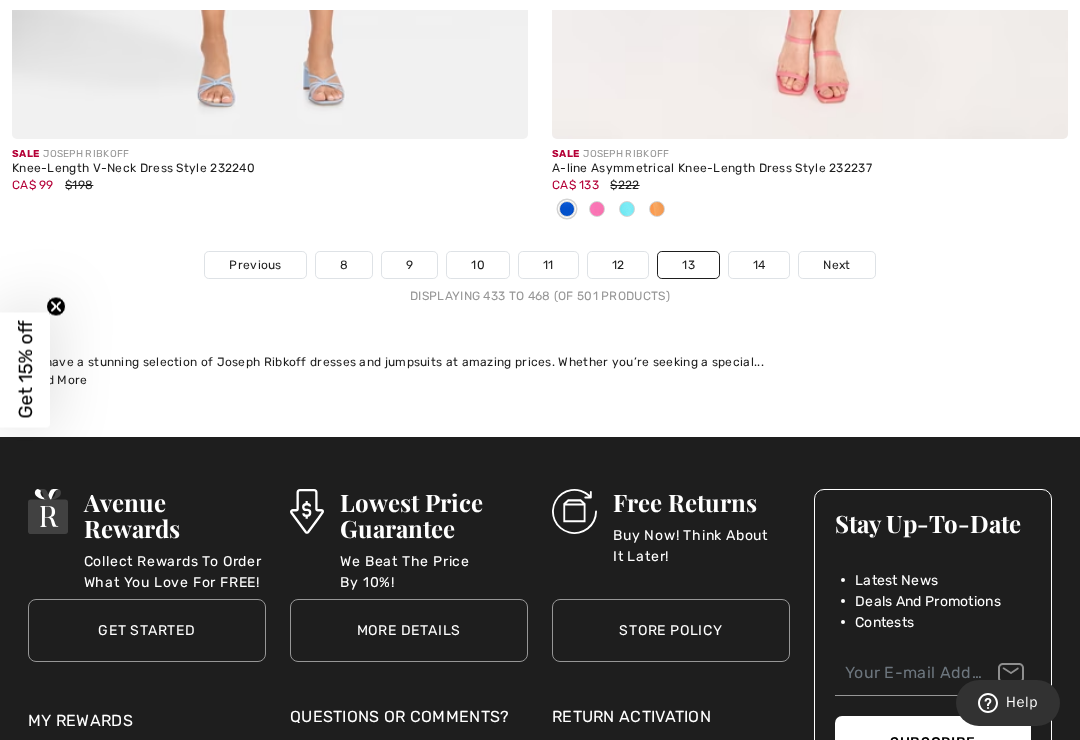 click on "14" at bounding box center [759, 265] 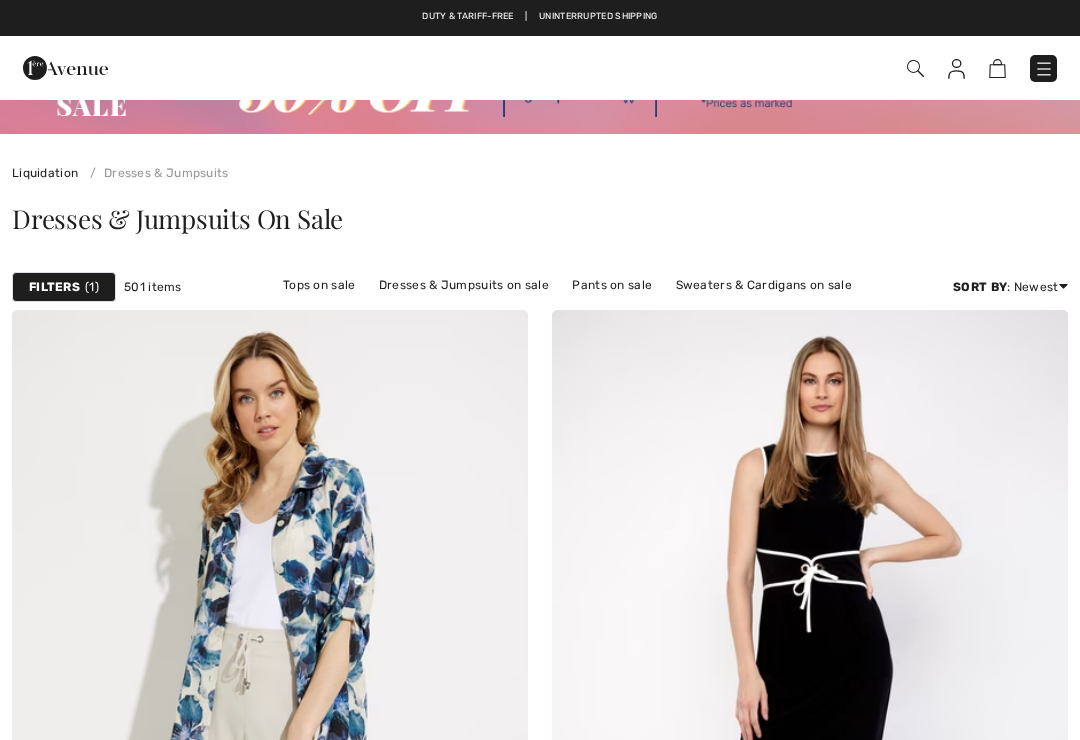 scroll, scrollTop: 256, scrollLeft: 0, axis: vertical 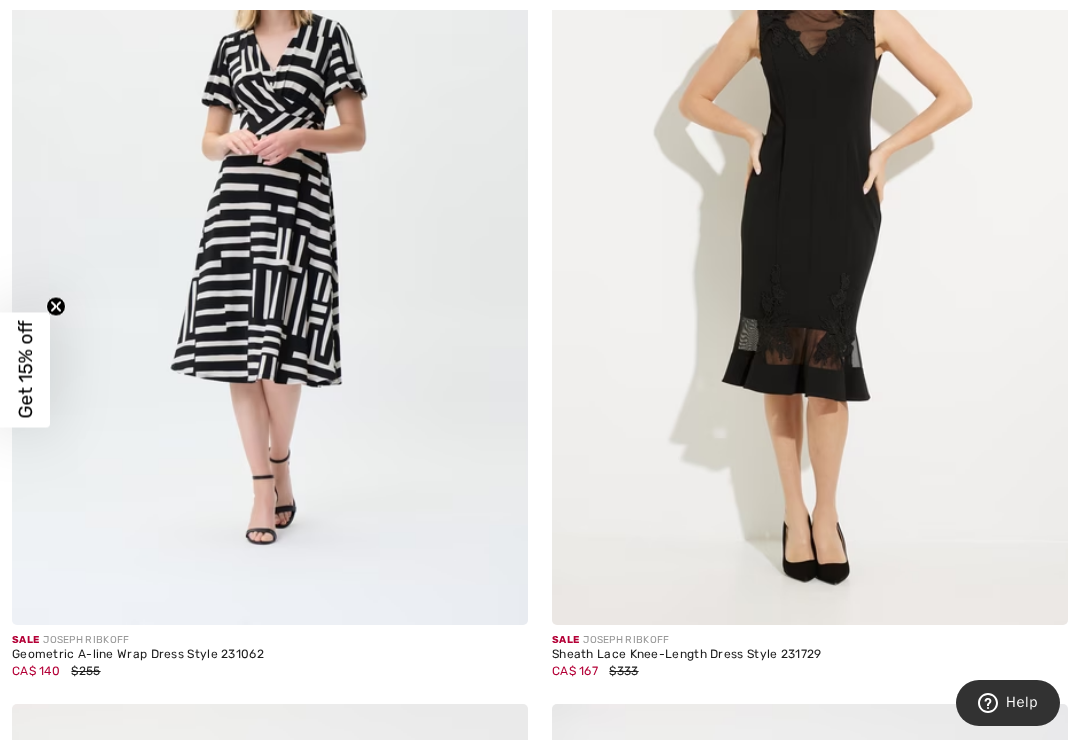 click at bounding box center (270, 238) 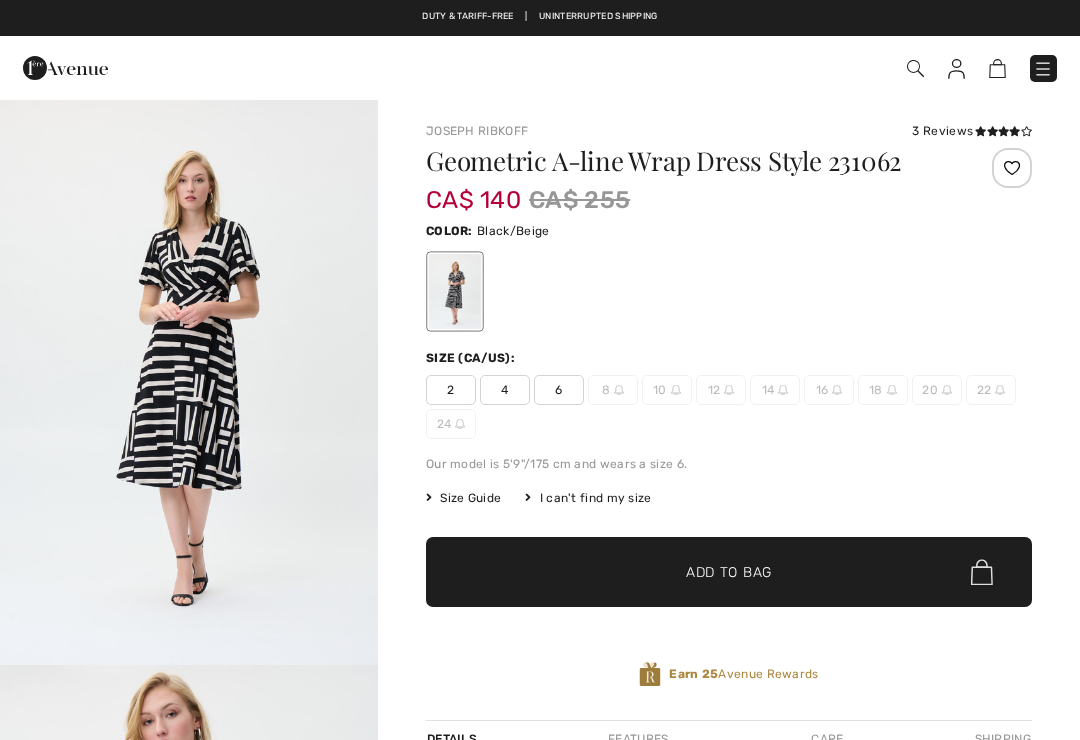 scroll, scrollTop: 2, scrollLeft: 0, axis: vertical 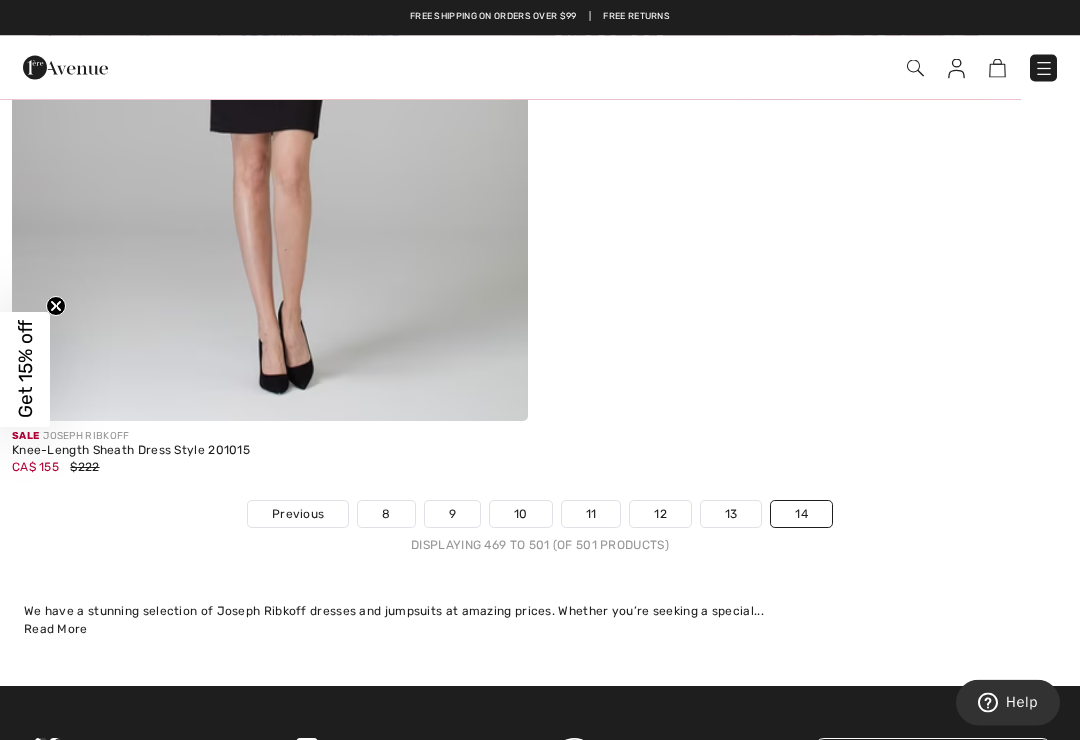 click at bounding box center (1044, 69) 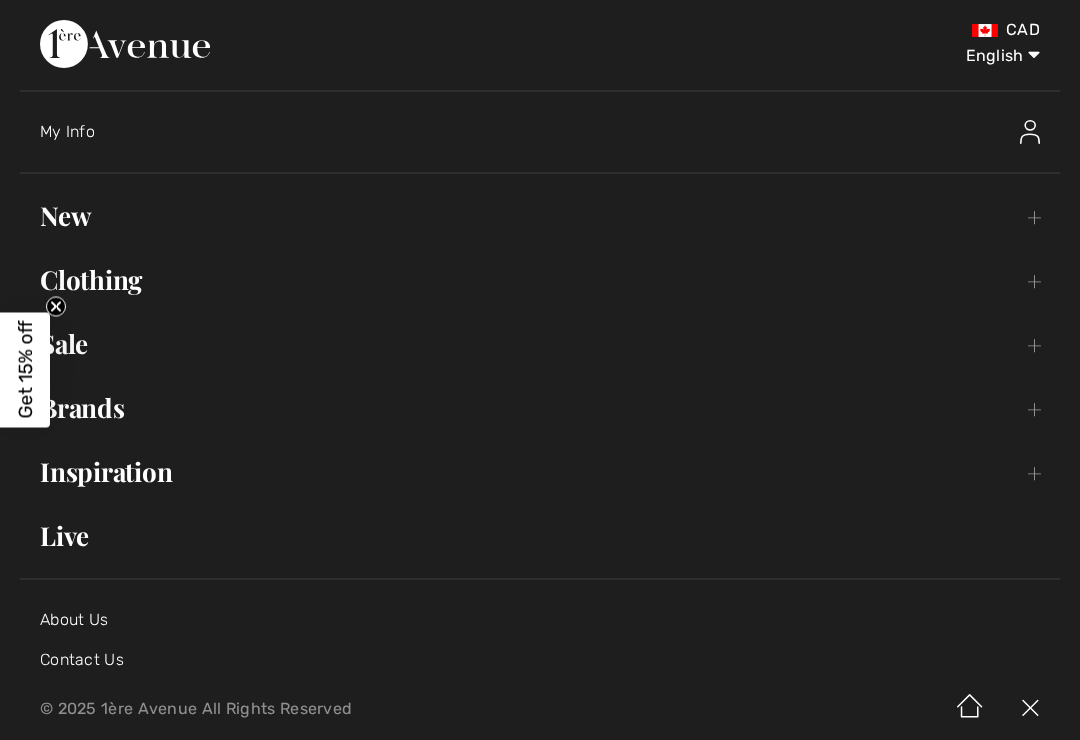 click on "Sale Toggle submenu" at bounding box center [540, 344] 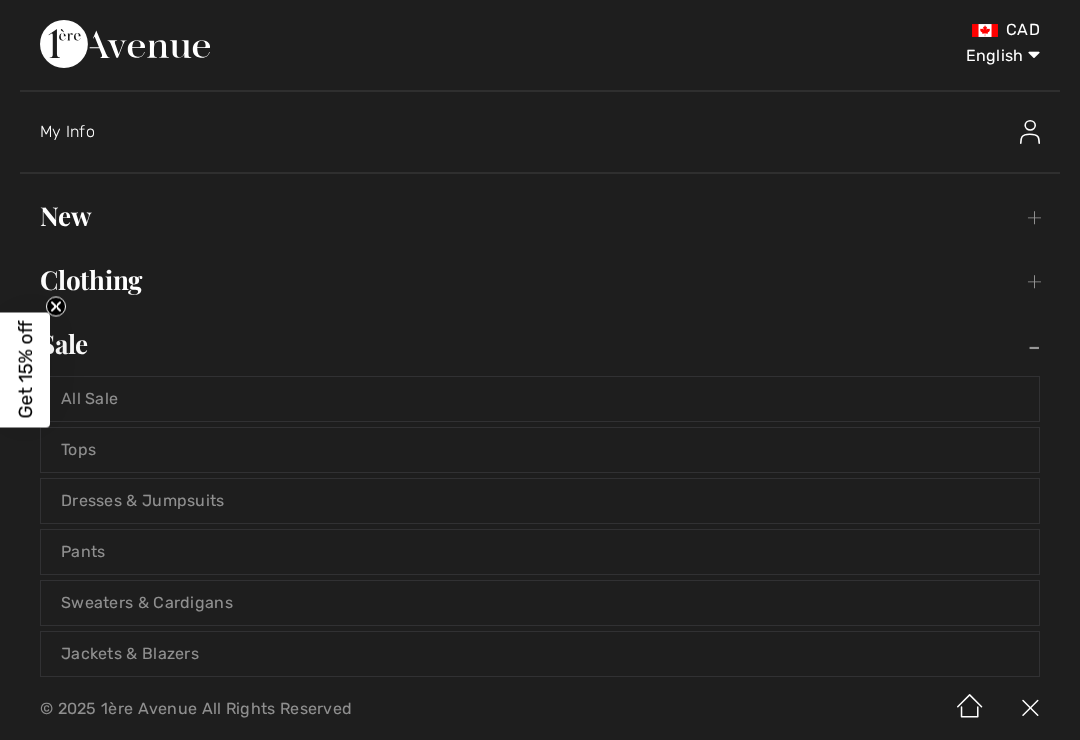 click on "Dresses & Jumpsuits" at bounding box center (540, 501) 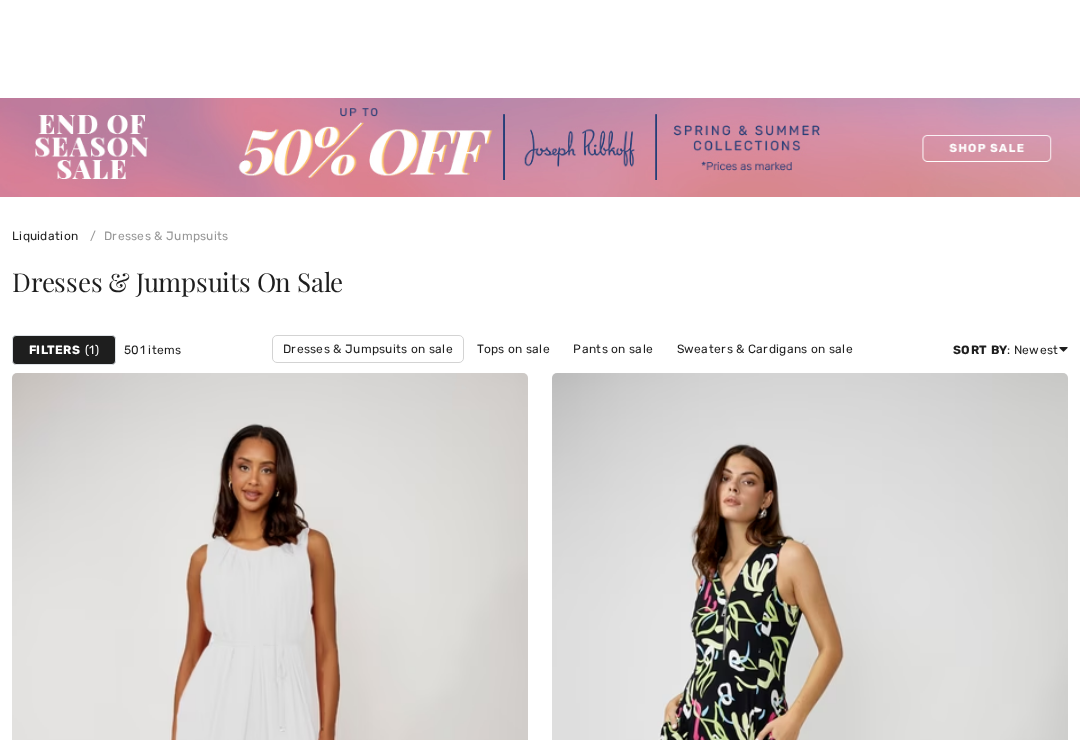 scroll, scrollTop: 172, scrollLeft: 0, axis: vertical 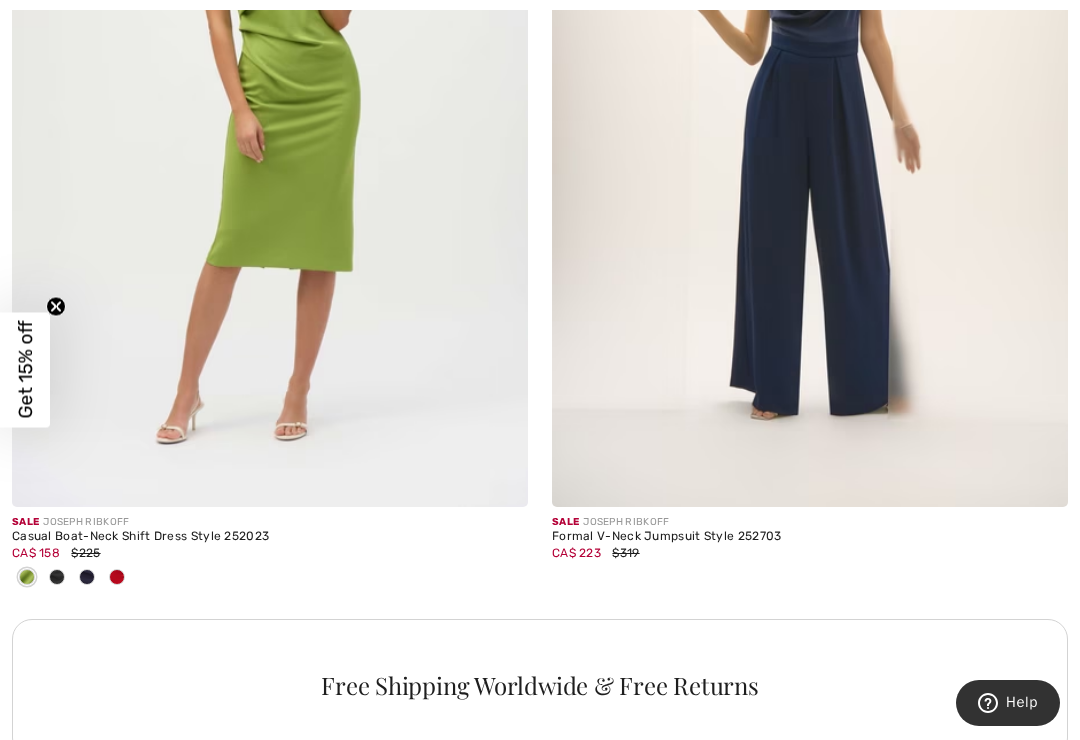 click at bounding box center [270, 120] 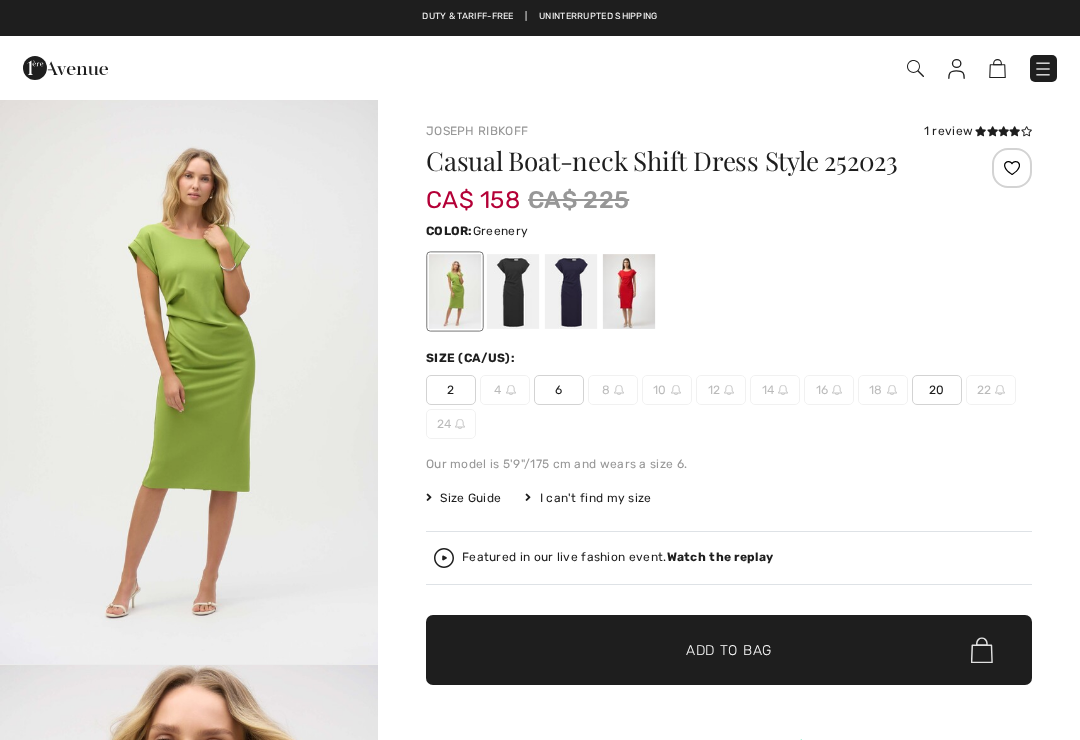 scroll, scrollTop: 20, scrollLeft: 0, axis: vertical 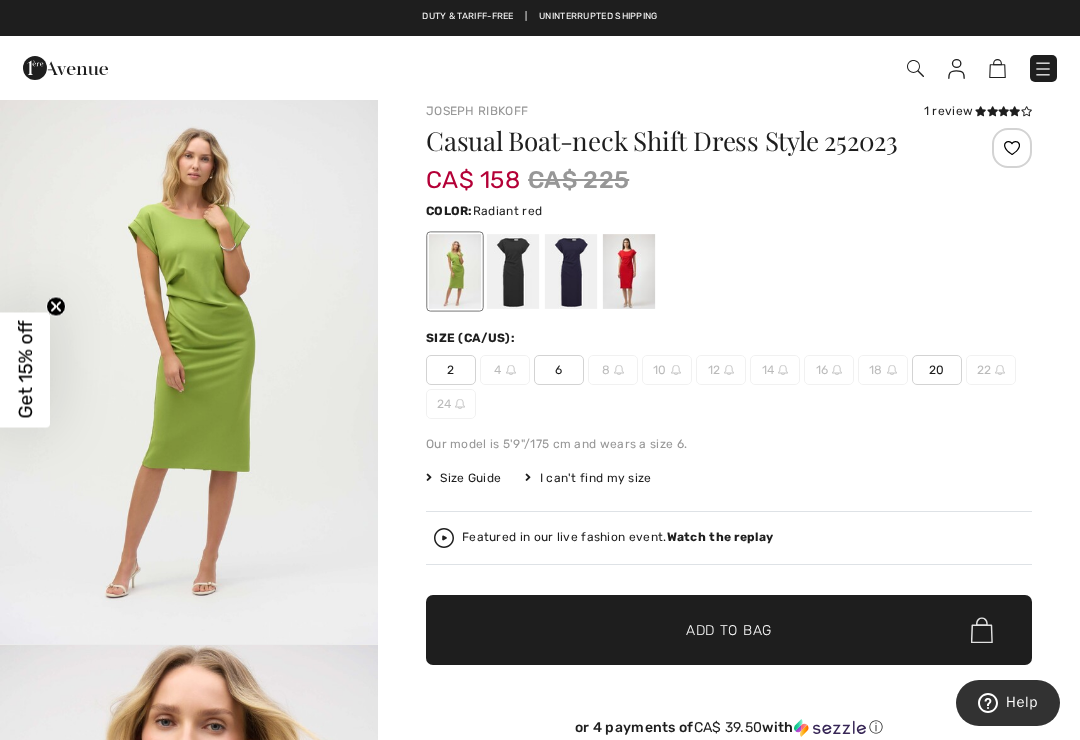 click at bounding box center (629, 271) 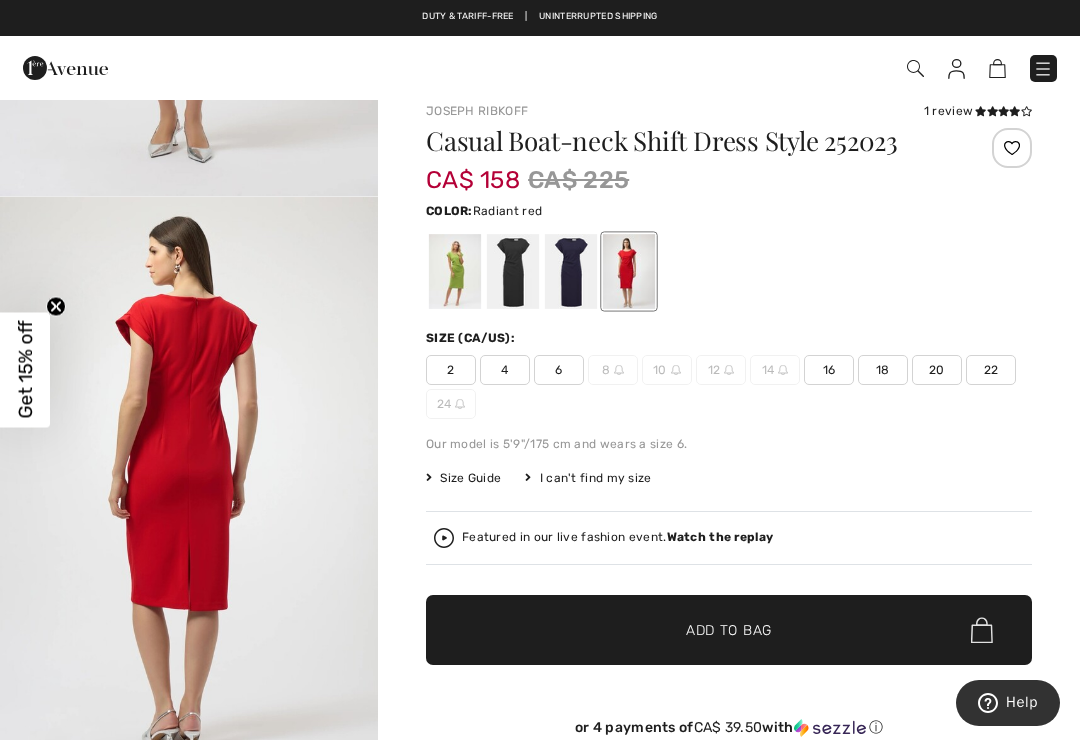scroll, scrollTop: 612, scrollLeft: 0, axis: vertical 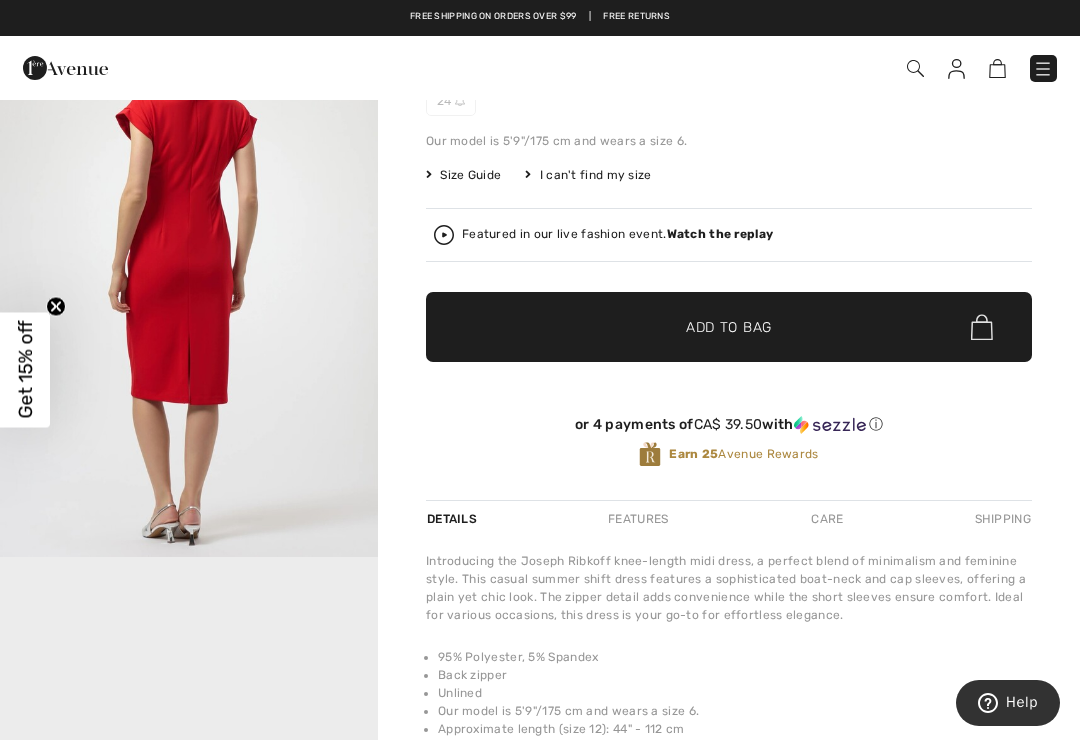 click on "Watch the replay" at bounding box center [720, 234] 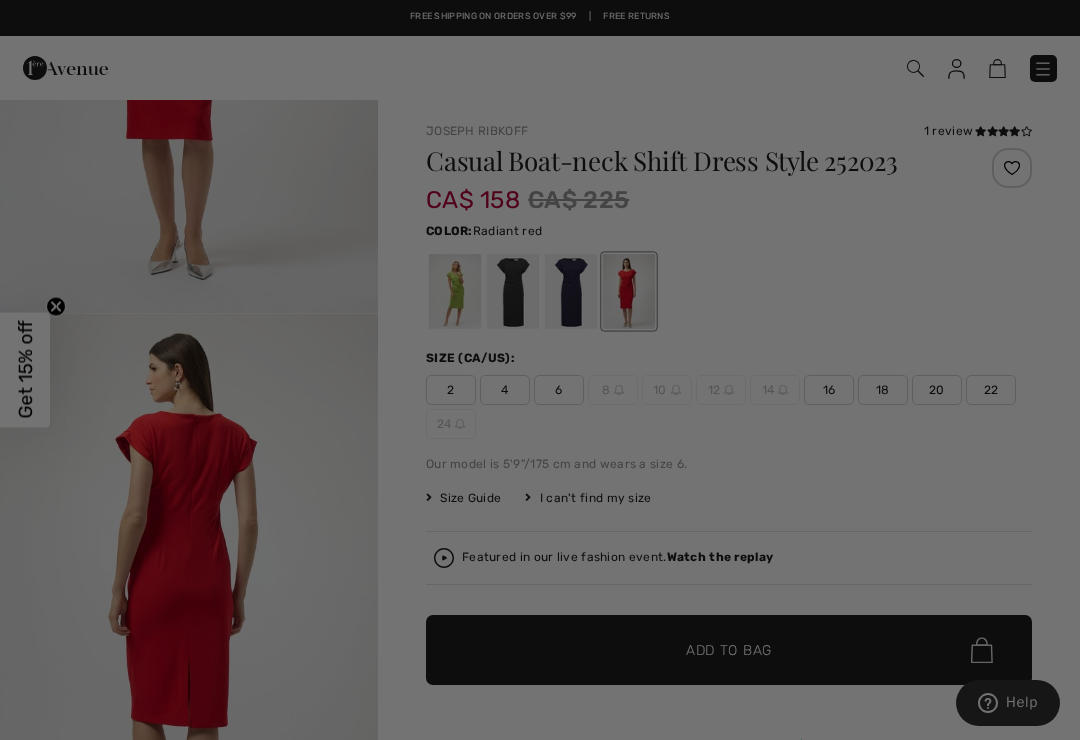 scroll, scrollTop: 0, scrollLeft: 0, axis: both 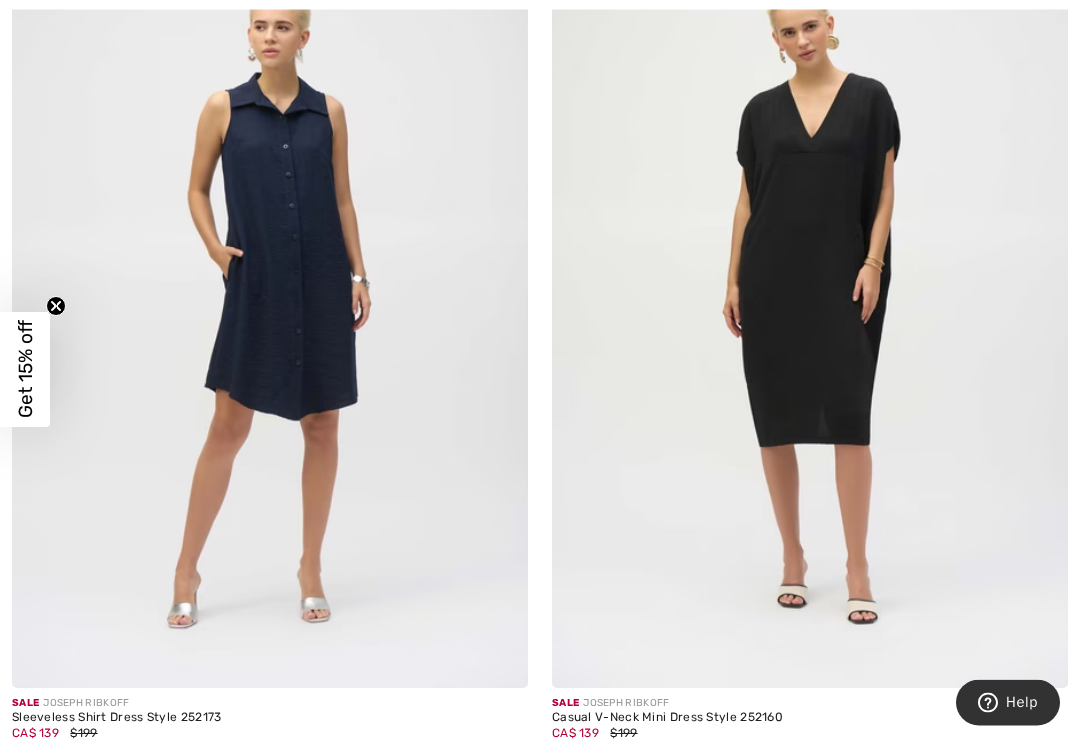 click at bounding box center [270, 302] 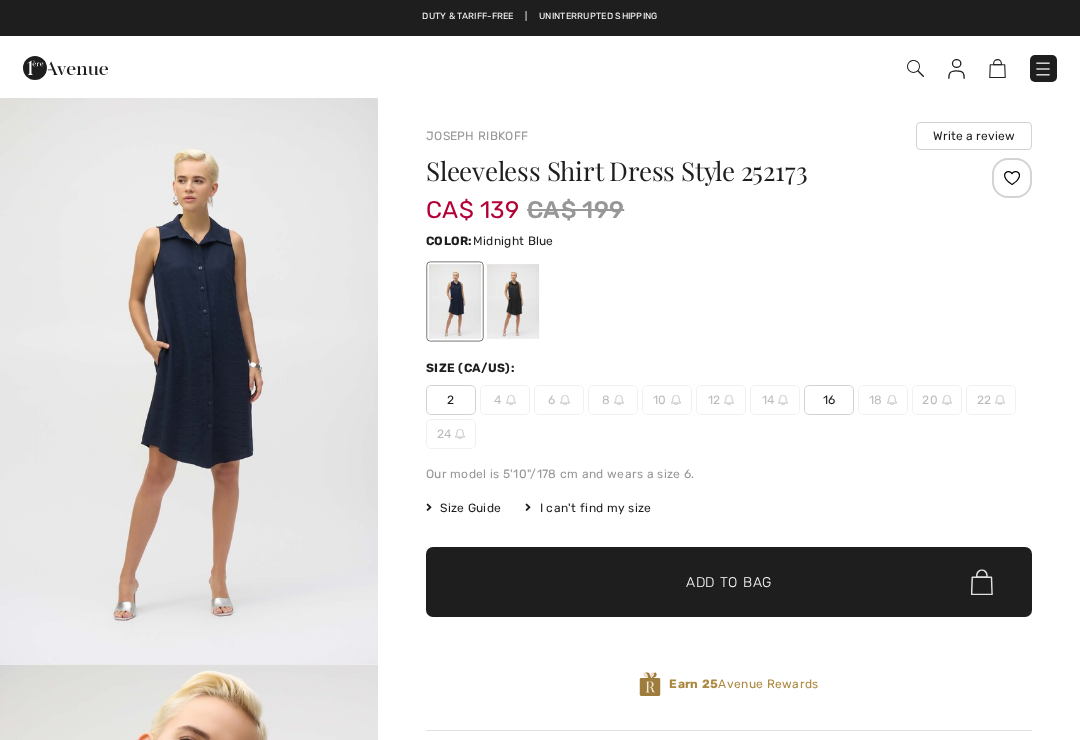 scroll, scrollTop: 0, scrollLeft: 0, axis: both 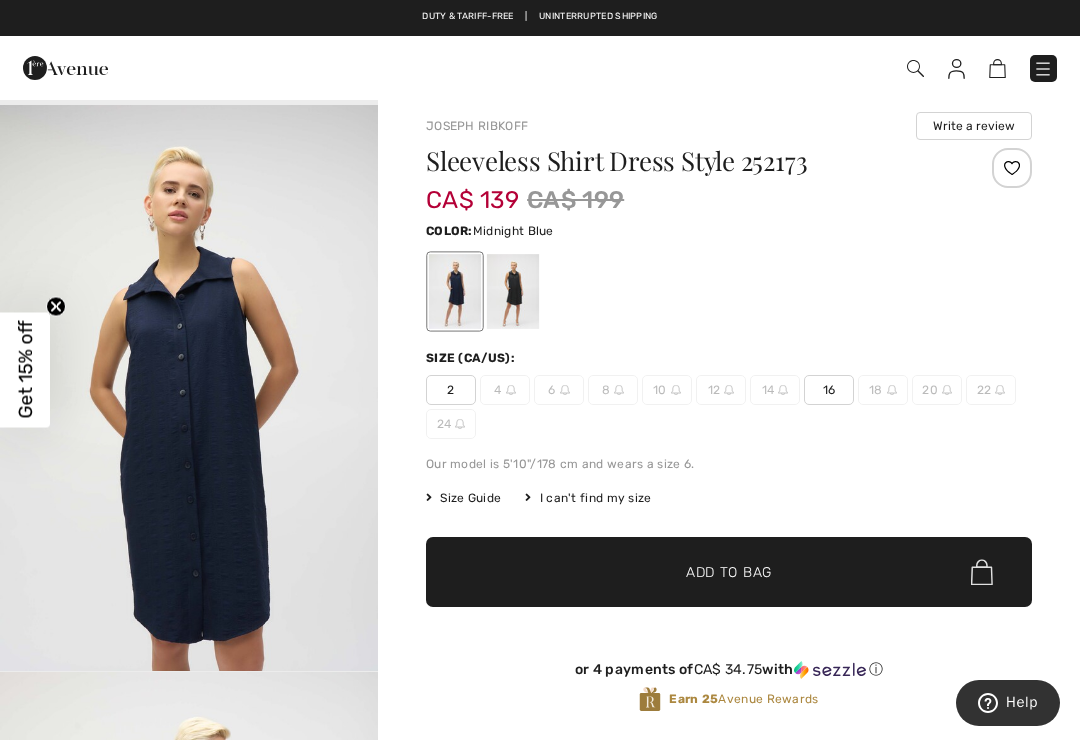 click at bounding box center (513, 291) 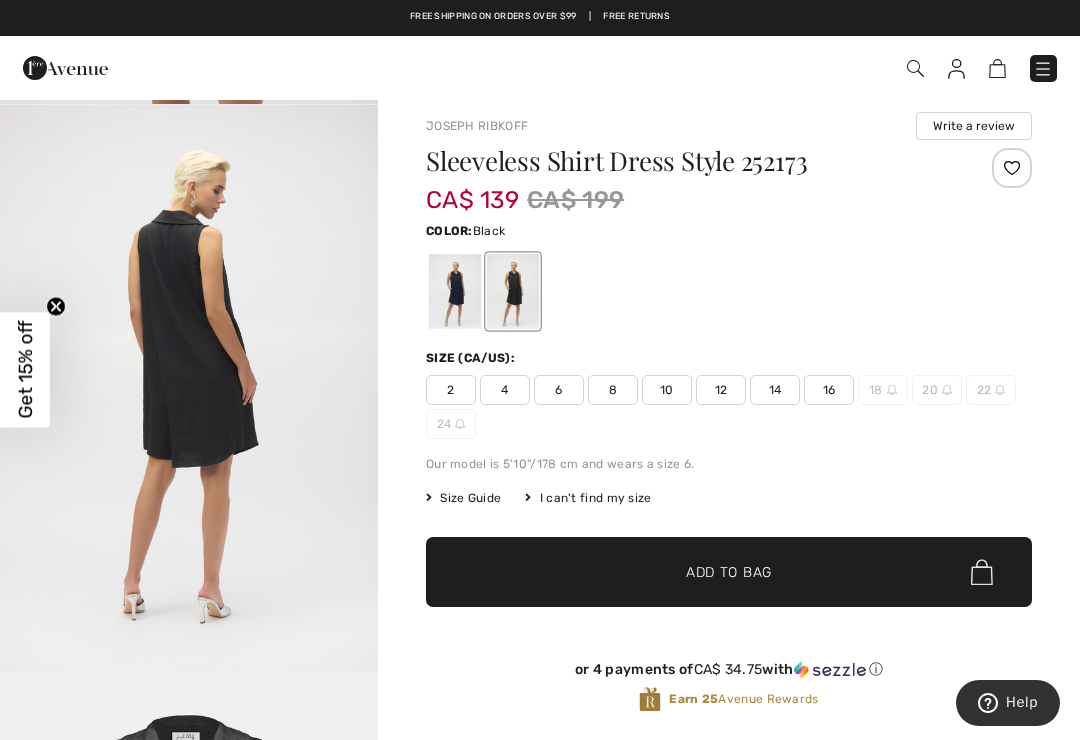 scroll, scrollTop: 2363, scrollLeft: 0, axis: vertical 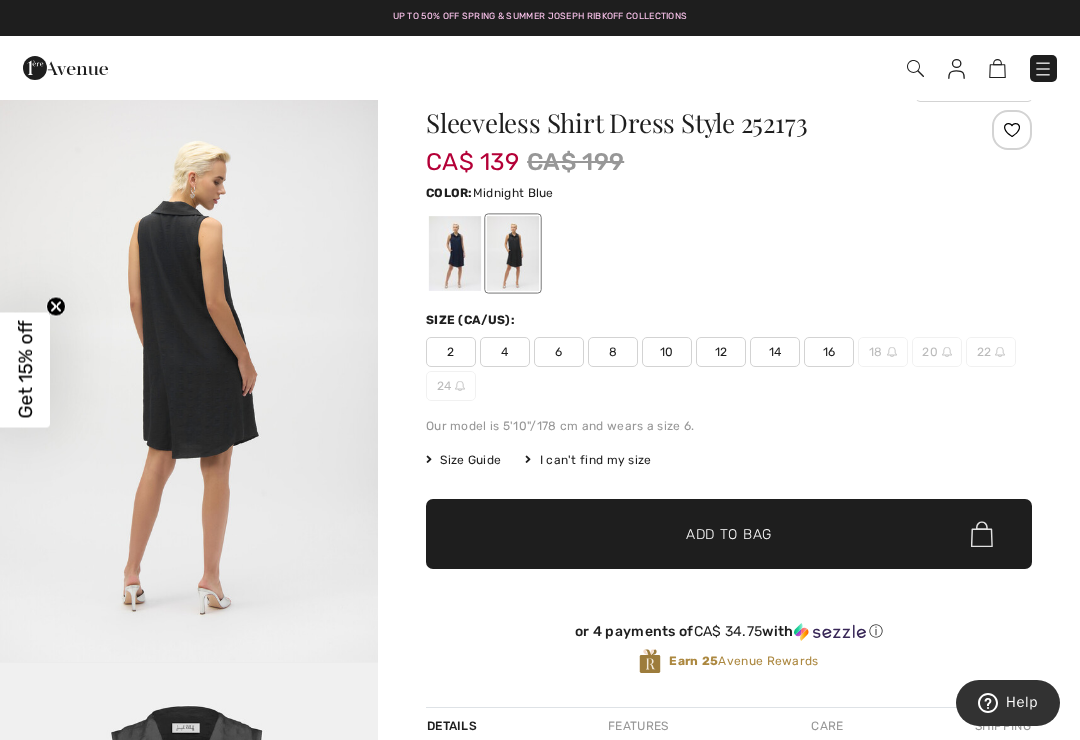 click at bounding box center (455, 253) 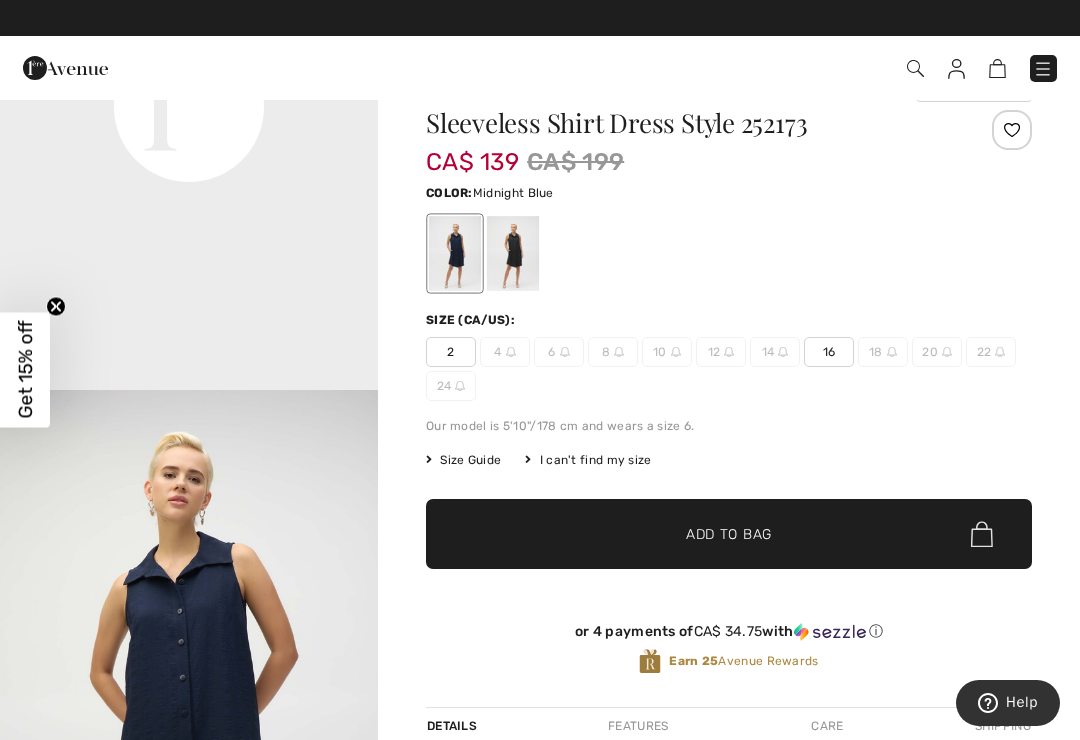 scroll, scrollTop: 1375, scrollLeft: 0, axis: vertical 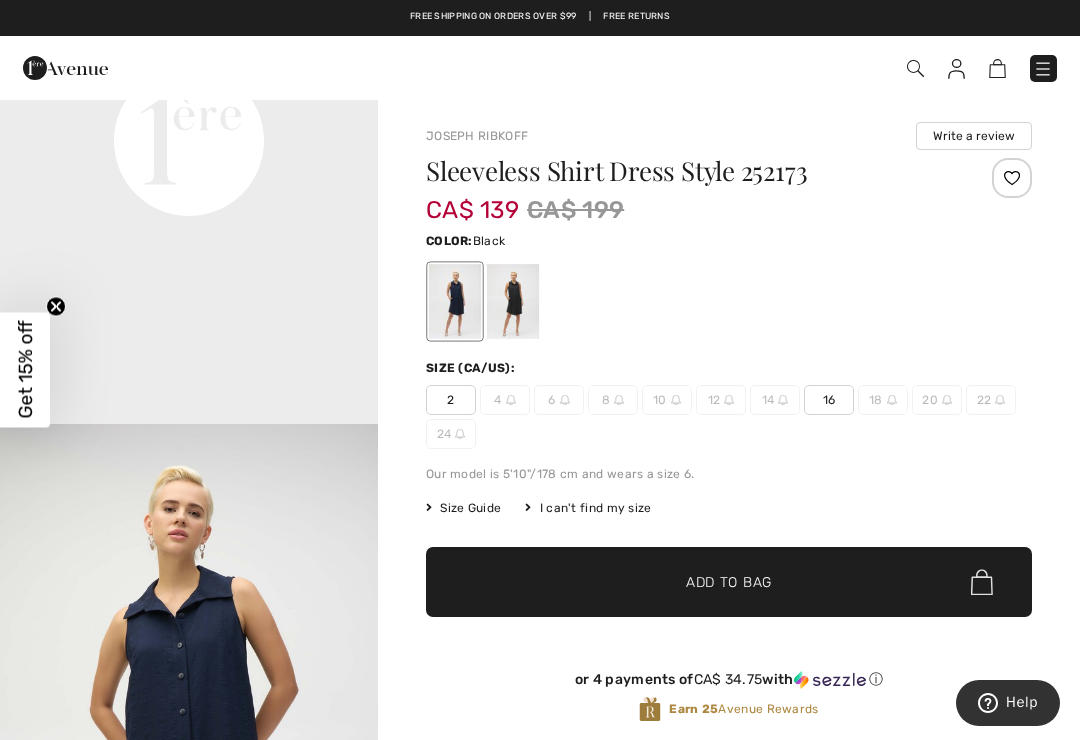 click at bounding box center (513, 301) 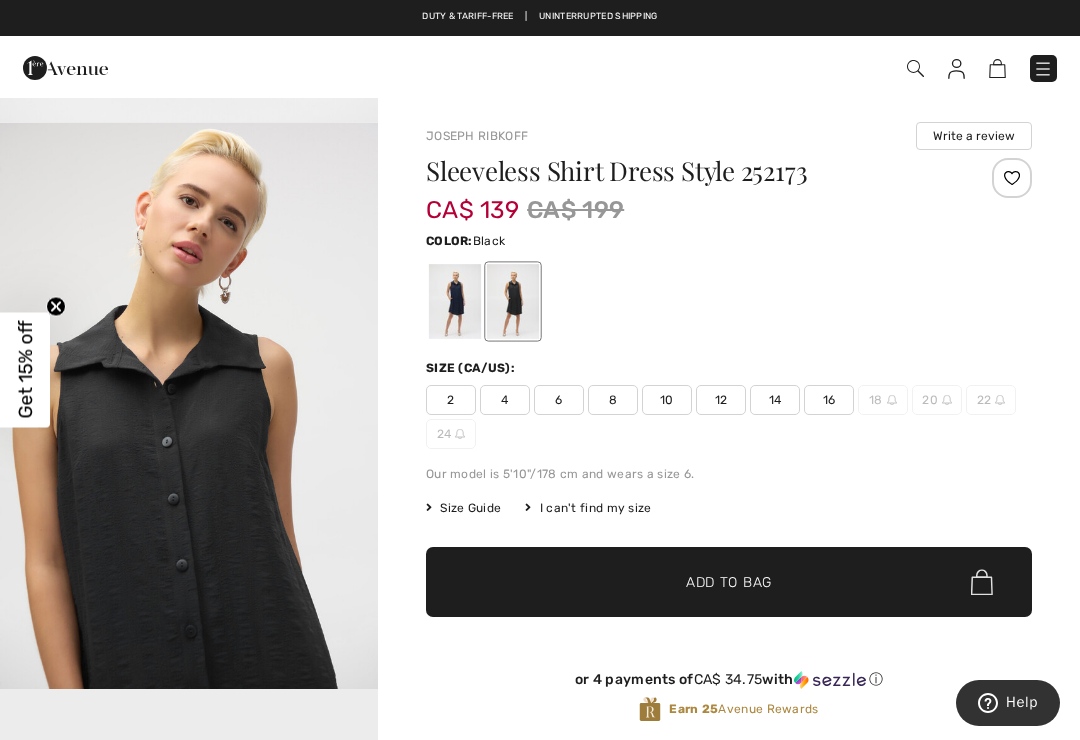 scroll, scrollTop: 538, scrollLeft: 0, axis: vertical 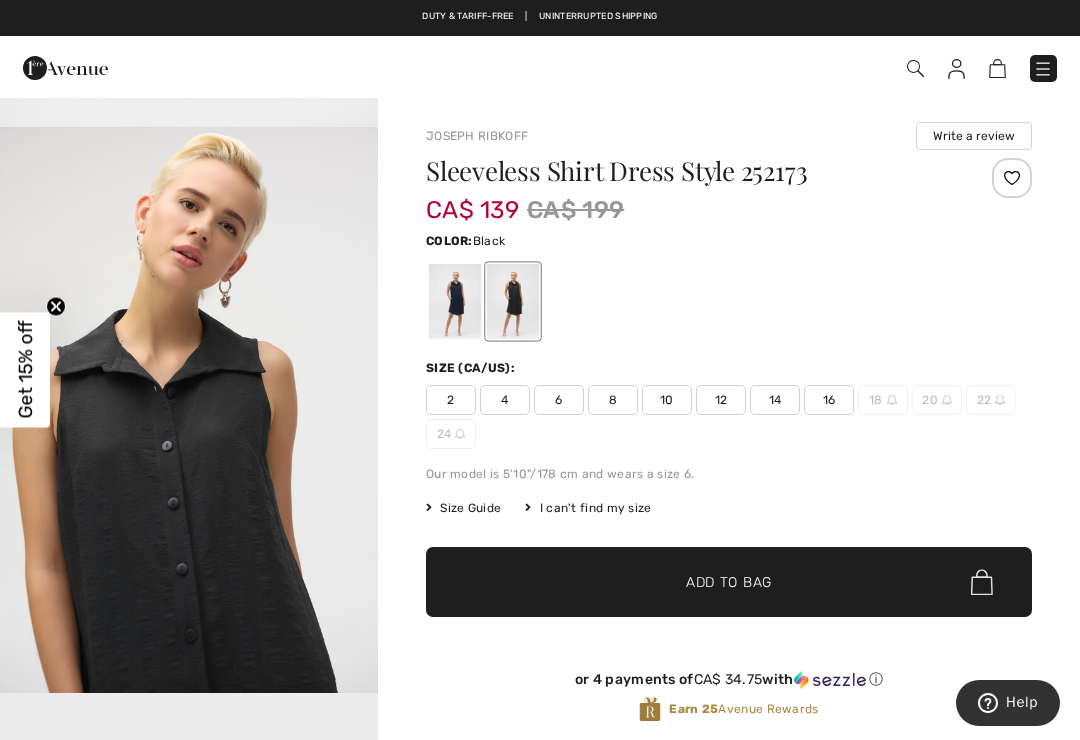 click at bounding box center (189, 410) 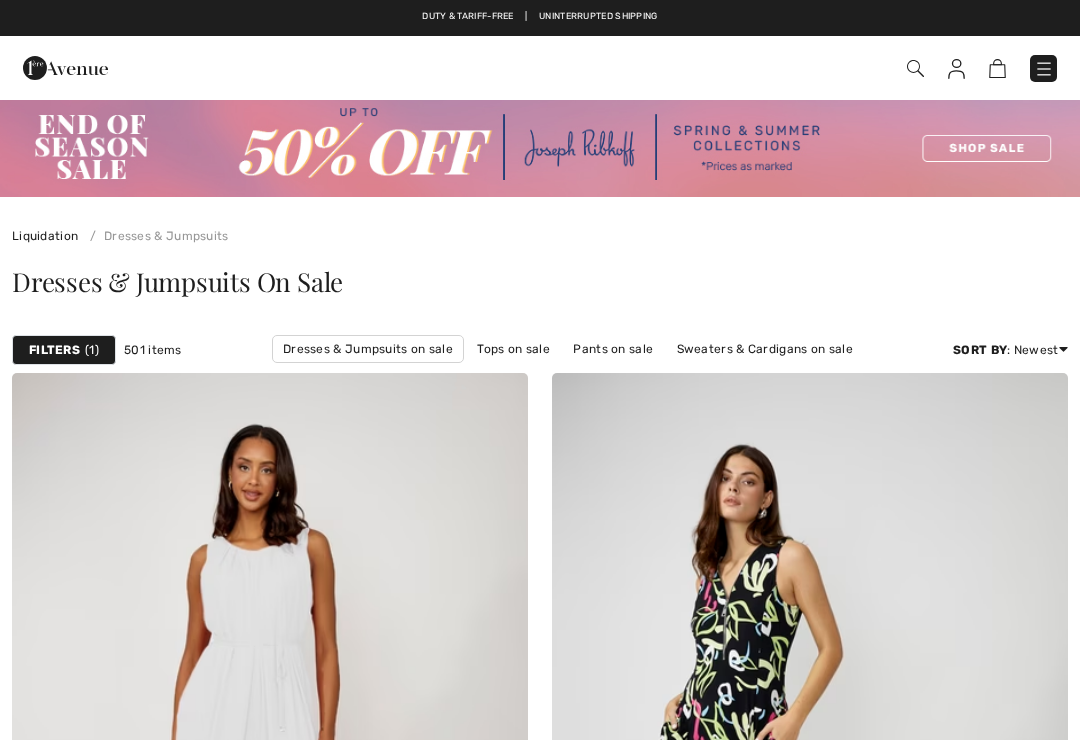 scroll, scrollTop: 7715, scrollLeft: 0, axis: vertical 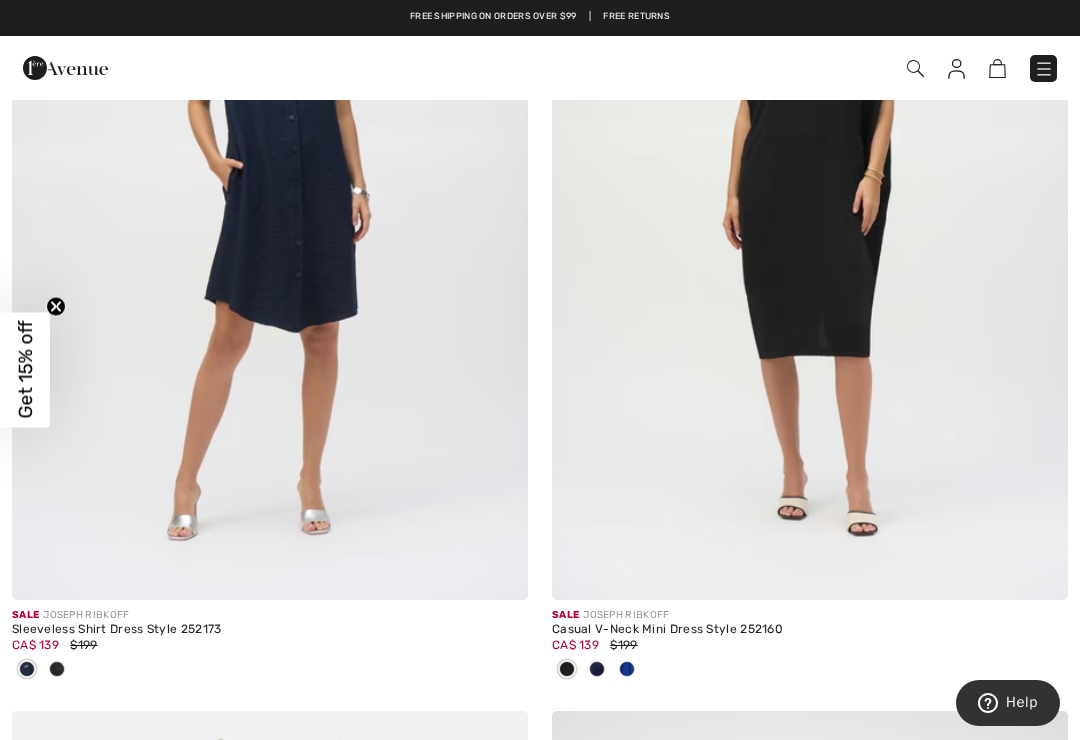 click at bounding box center [810, 213] 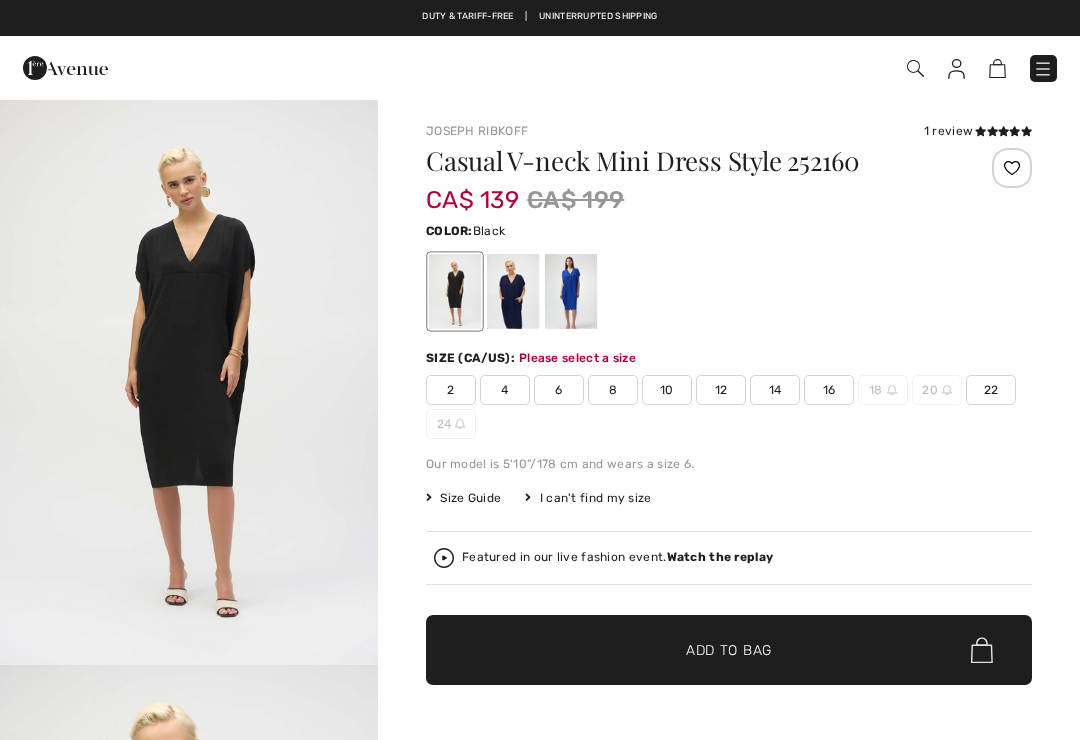 scroll, scrollTop: 120, scrollLeft: 0, axis: vertical 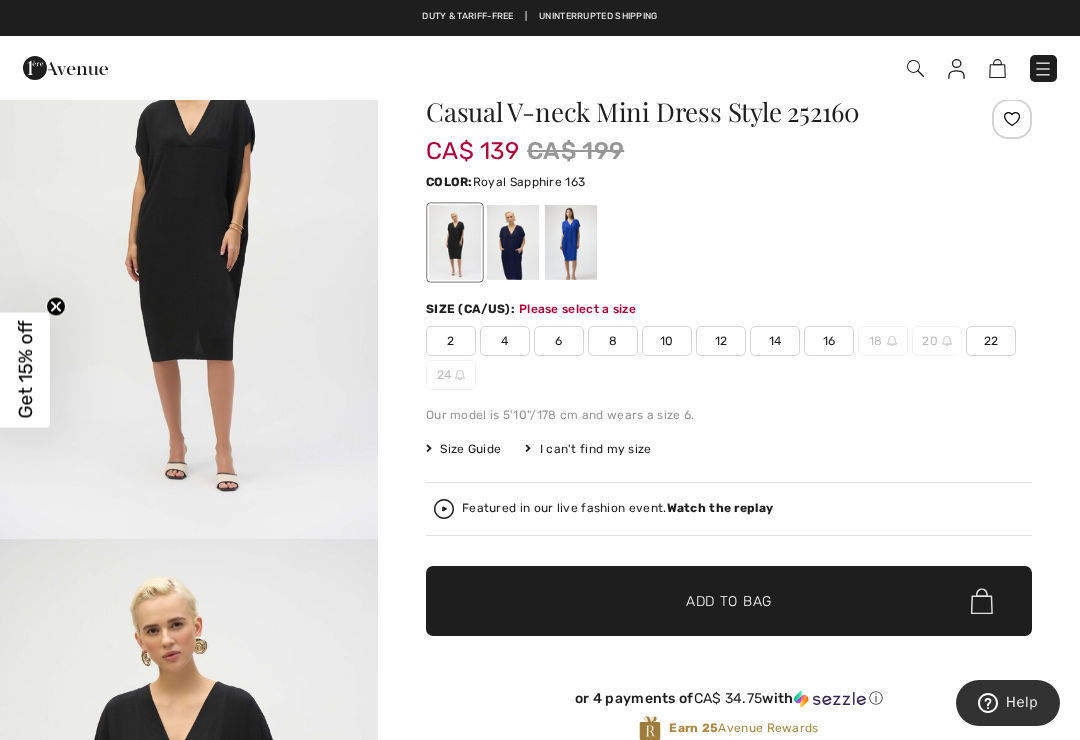 click at bounding box center [571, 242] 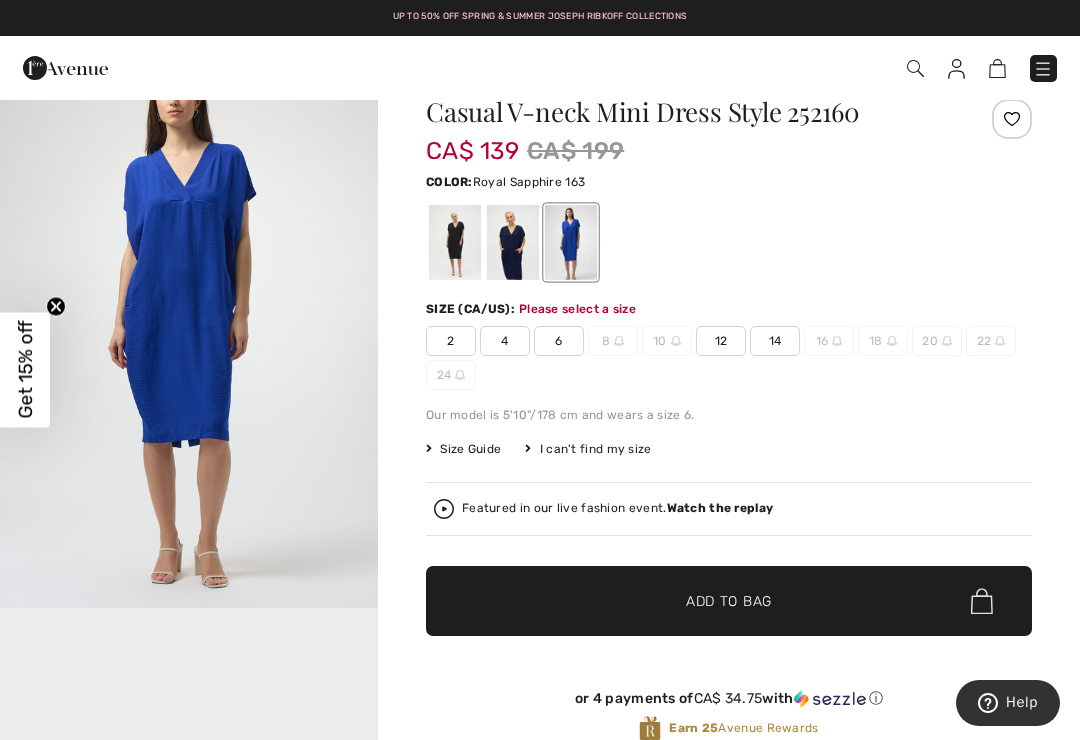 scroll, scrollTop: 0, scrollLeft: 0, axis: both 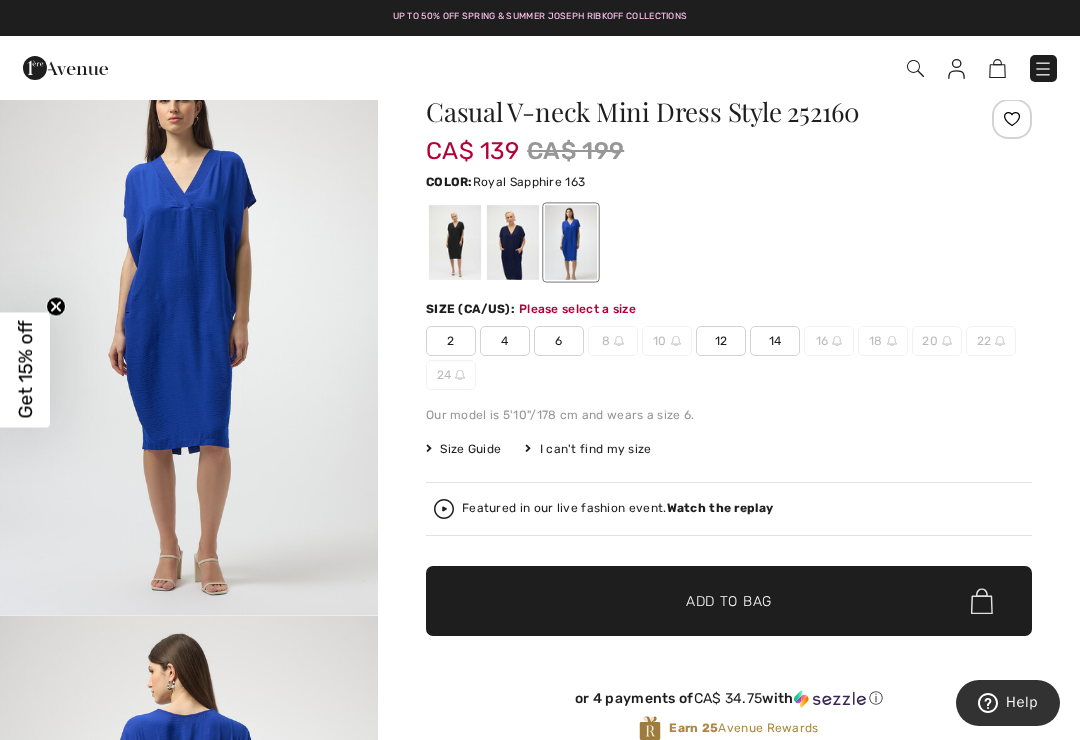 click at bounding box center [513, 242] 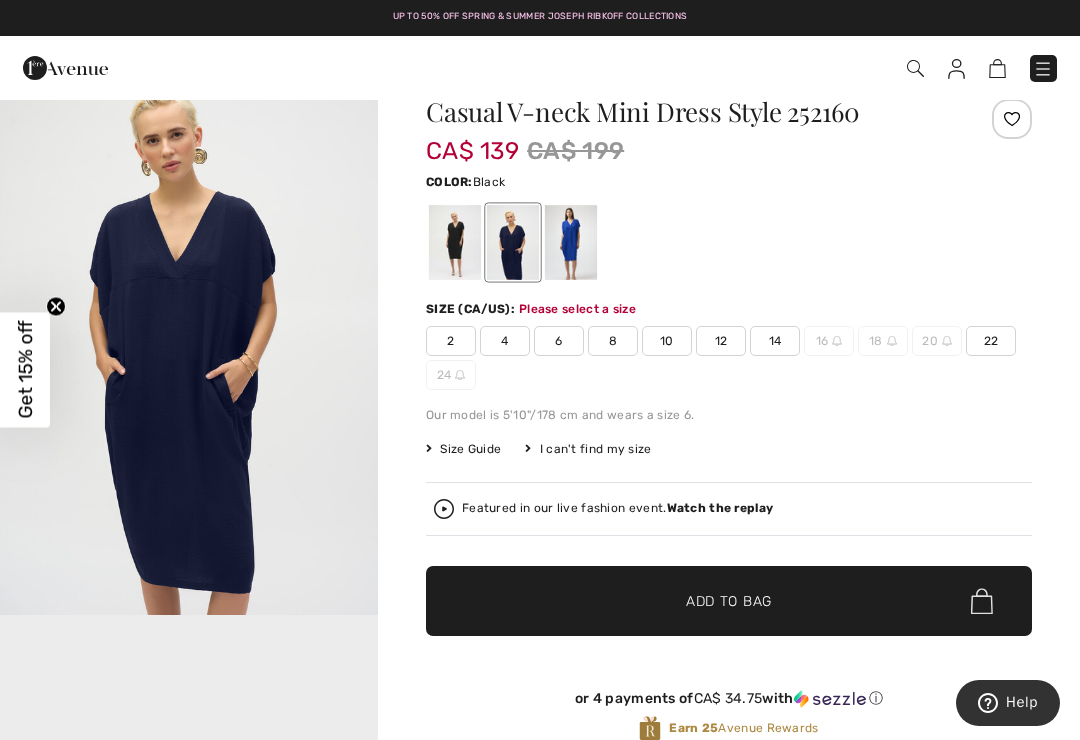click at bounding box center (455, 242) 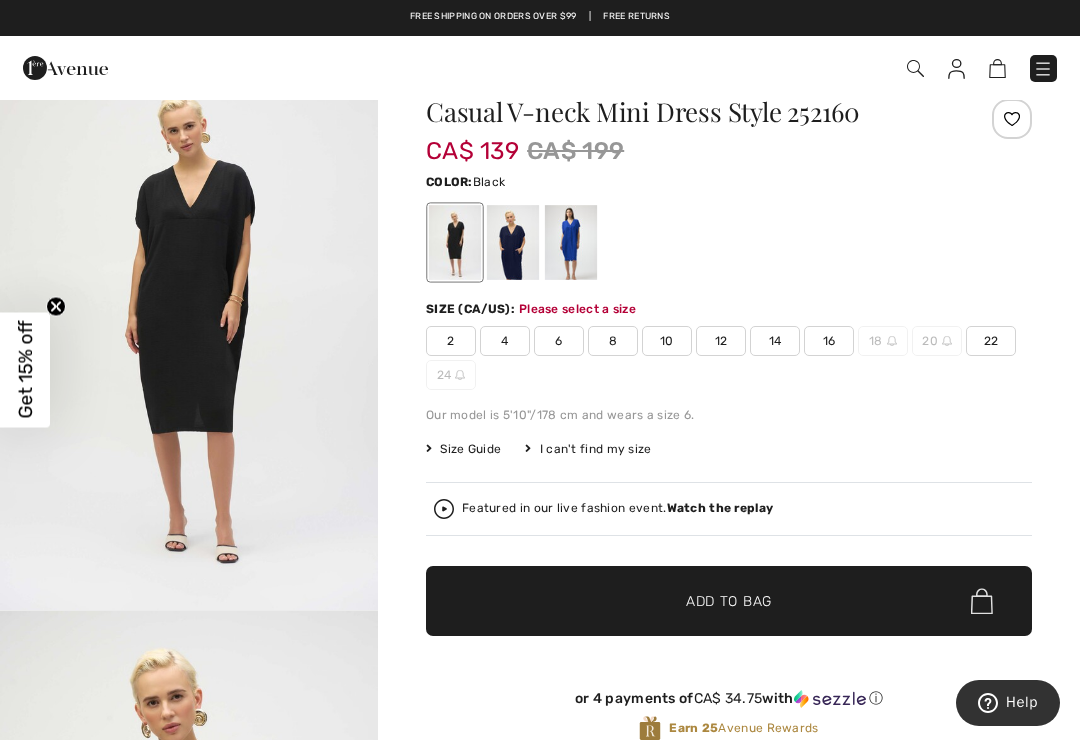 scroll, scrollTop: 0, scrollLeft: 0, axis: both 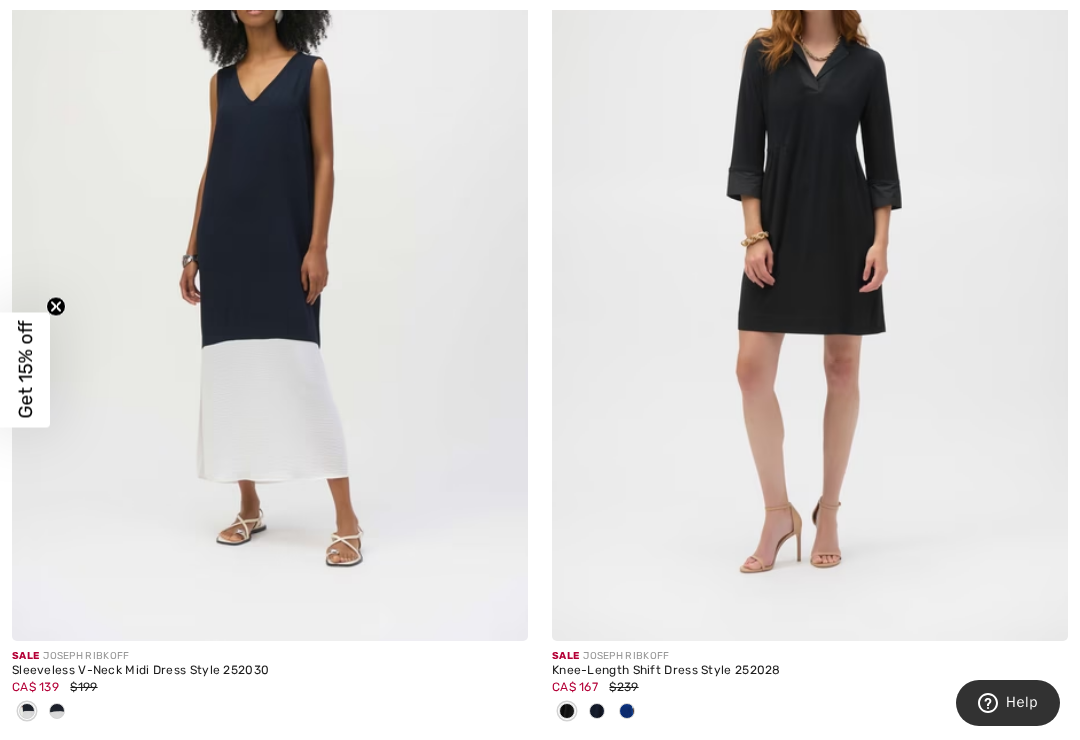 click at bounding box center (270, 254) 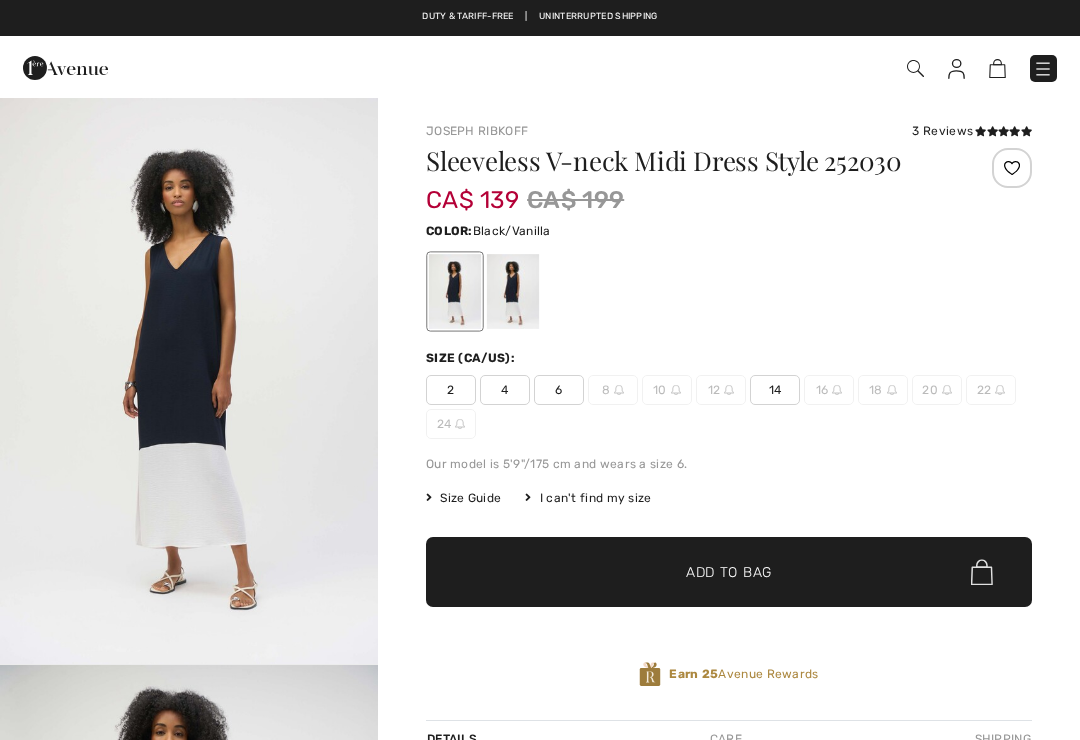 scroll, scrollTop: 0, scrollLeft: 0, axis: both 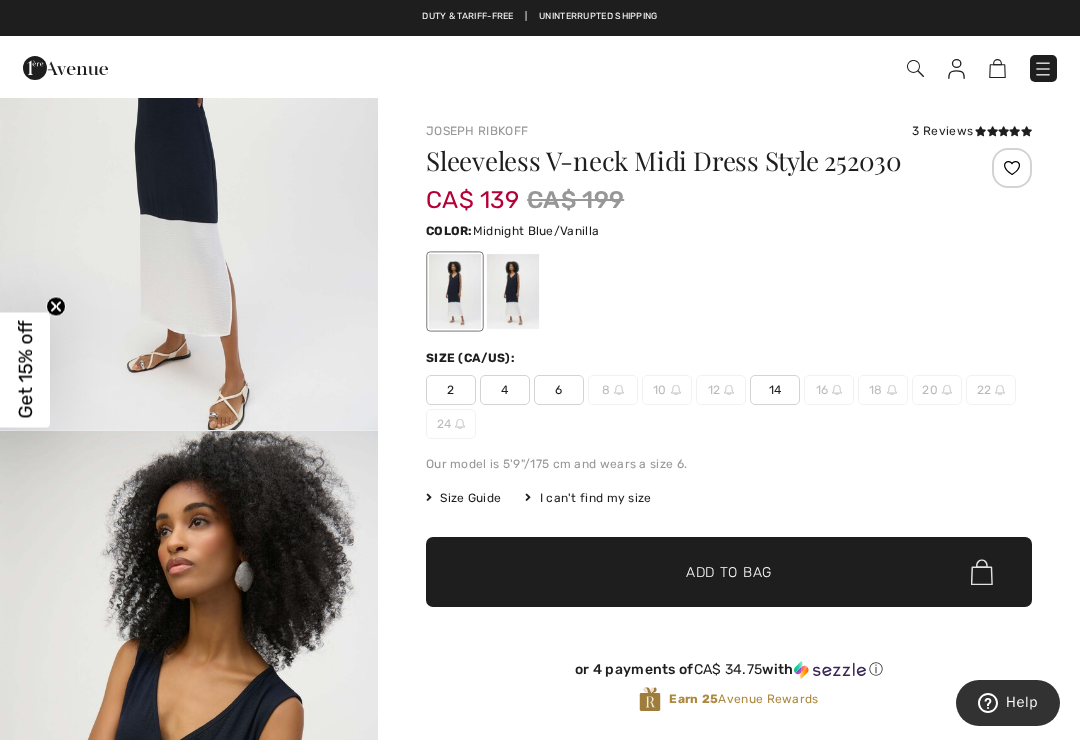 click at bounding box center (513, 291) 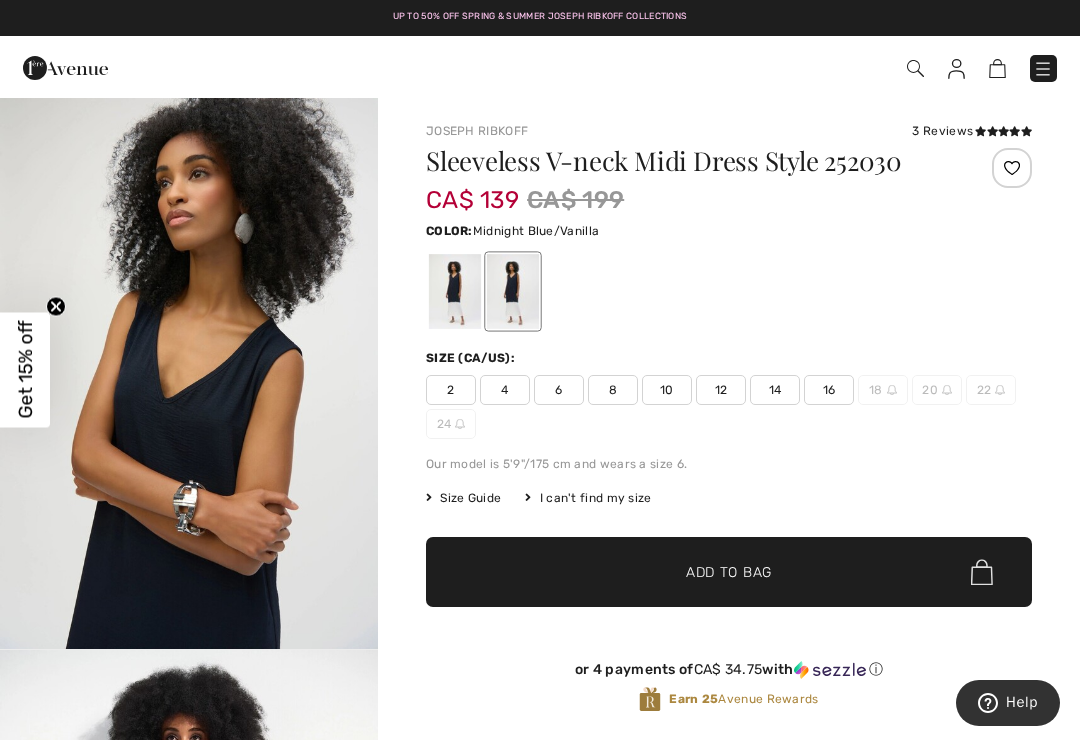 scroll, scrollTop: 1717, scrollLeft: 0, axis: vertical 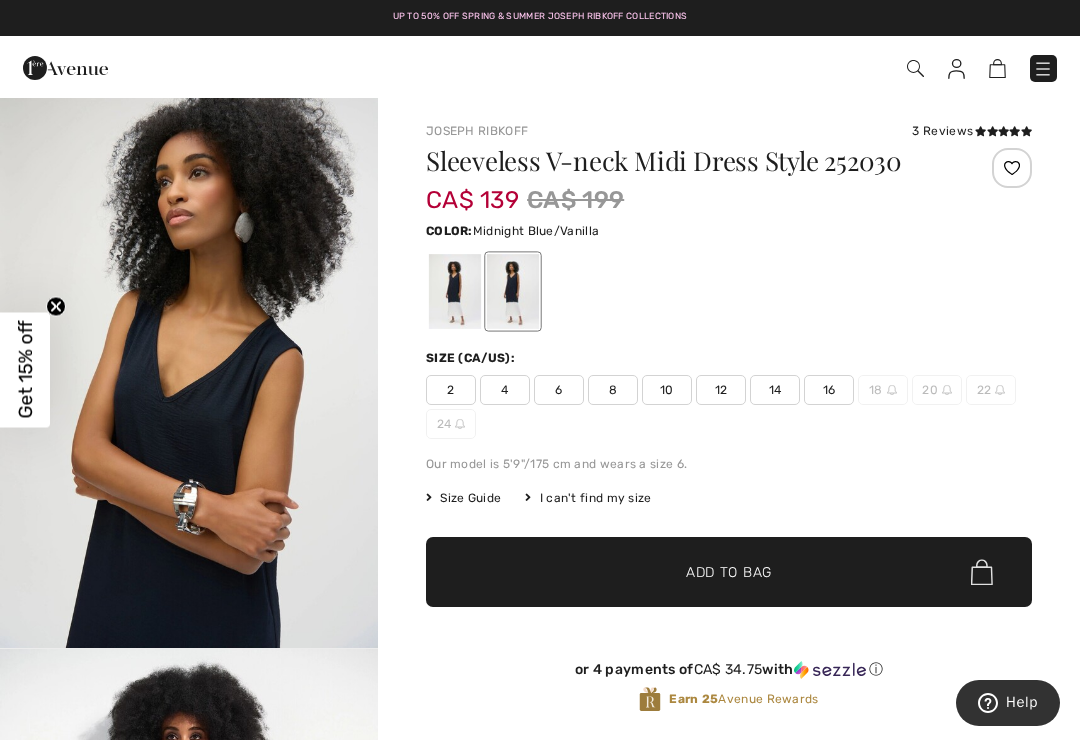 click at bounding box center (1003, 131) 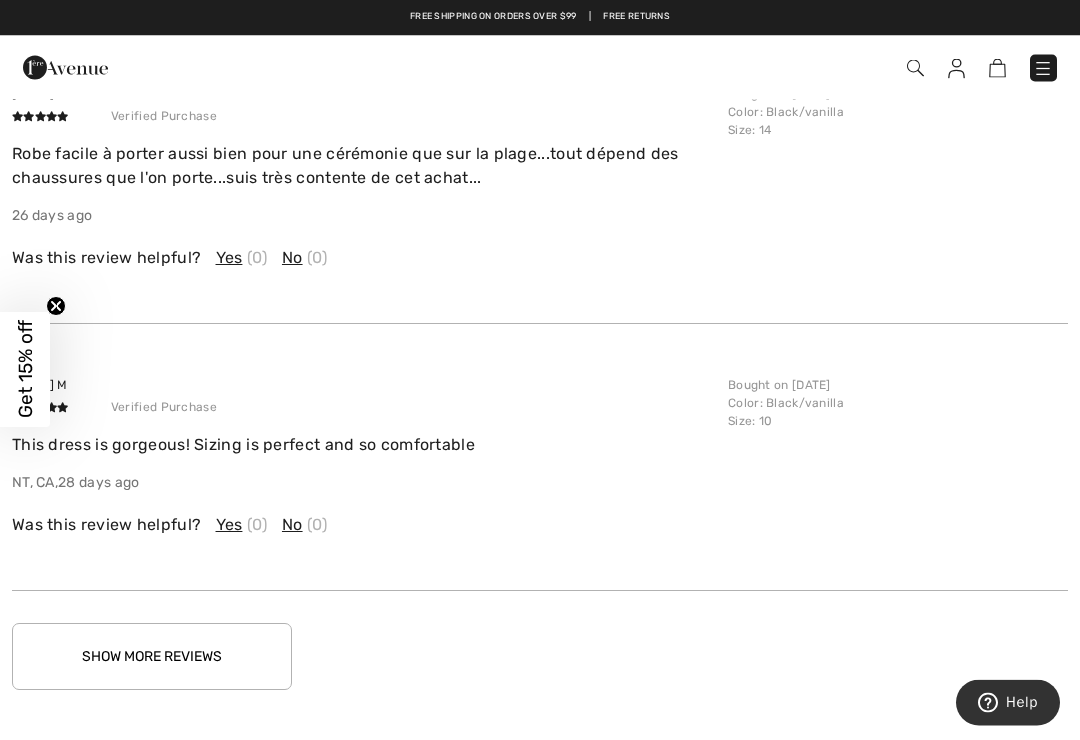 scroll, scrollTop: 2866, scrollLeft: 0, axis: vertical 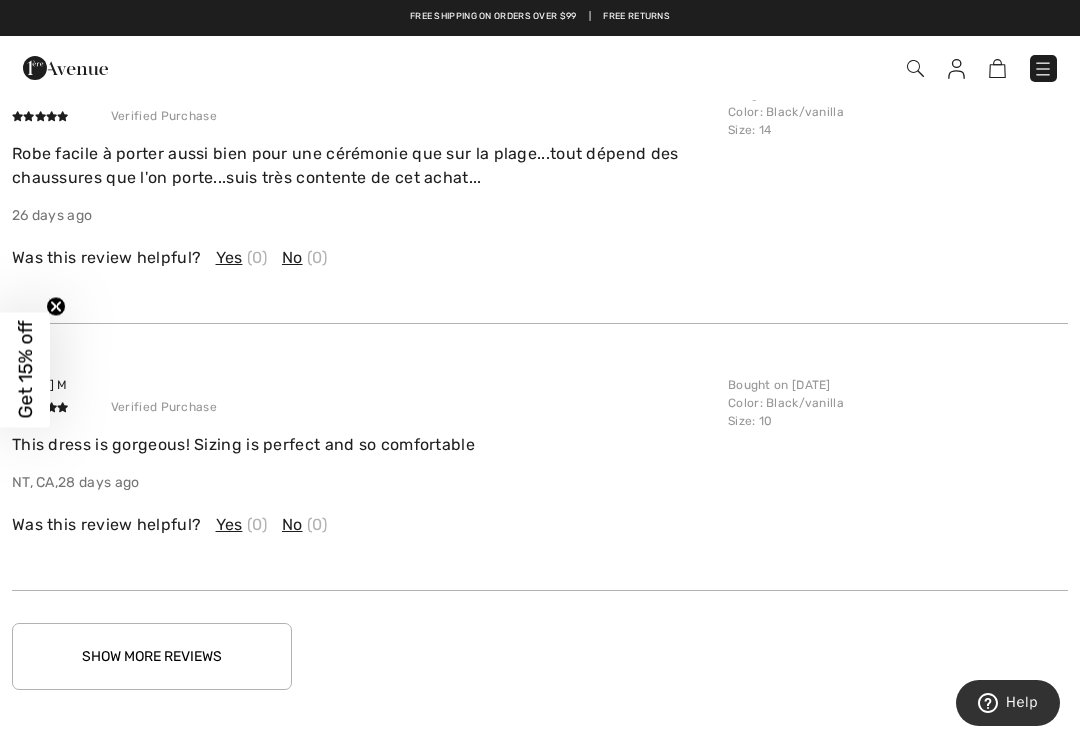 click on "Show More Reviews" at bounding box center [152, 656] 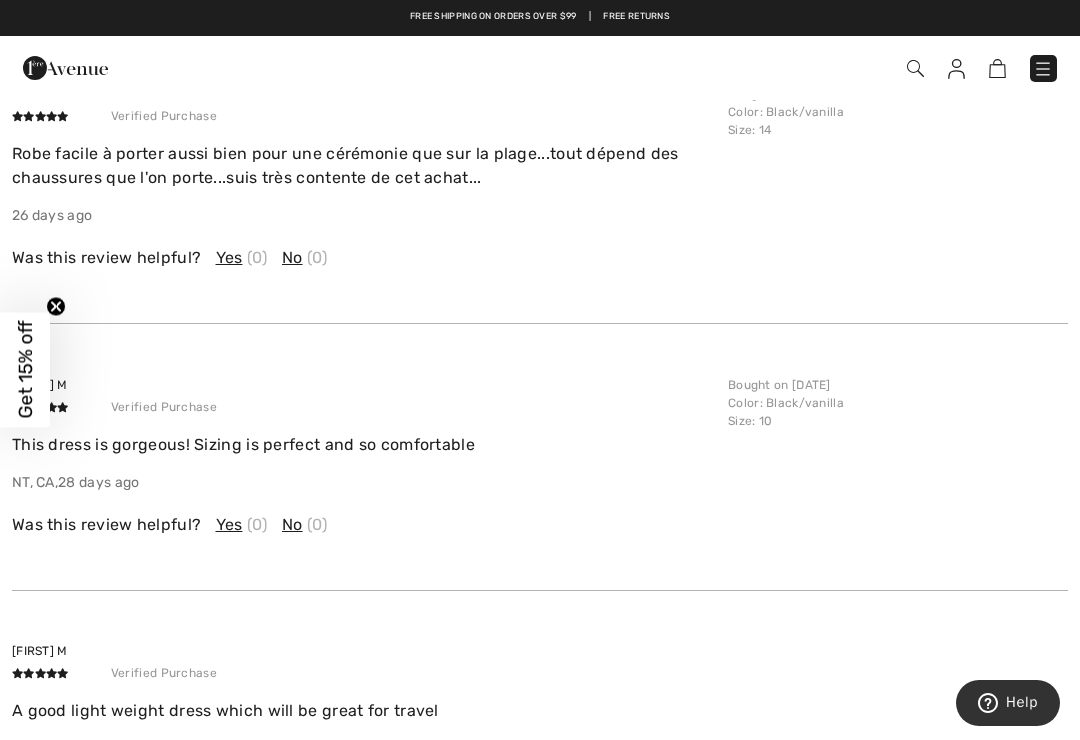click on "Heather M" at bounding box center (364, 651) 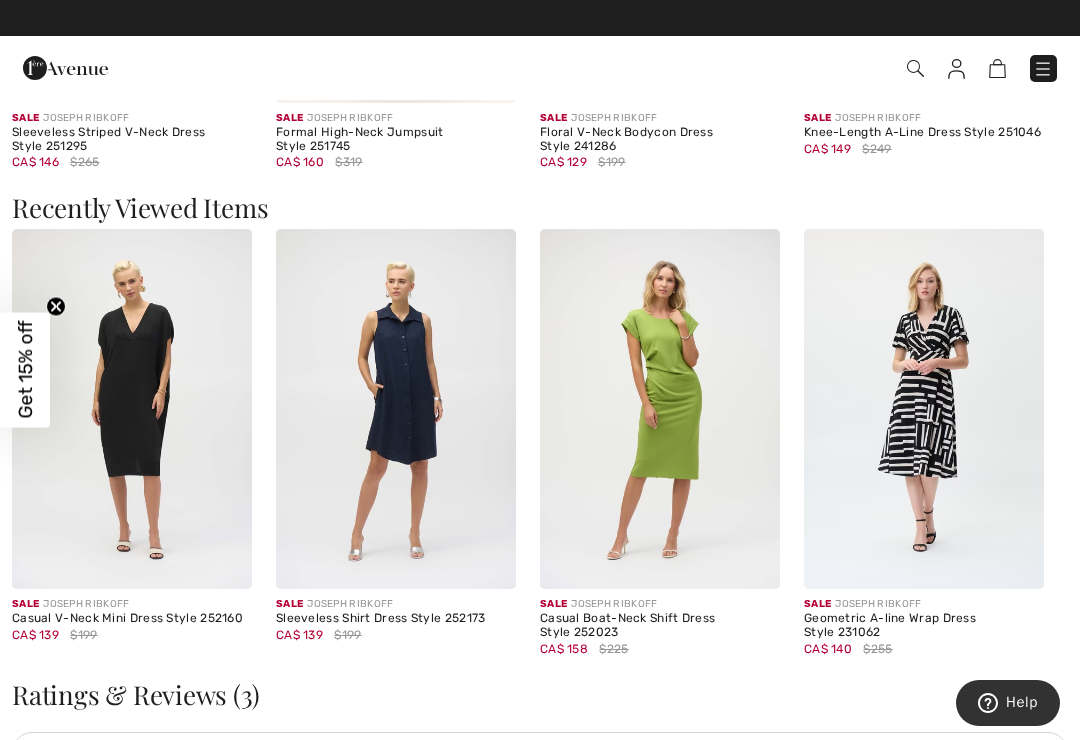 scroll, scrollTop: 1986, scrollLeft: 0, axis: vertical 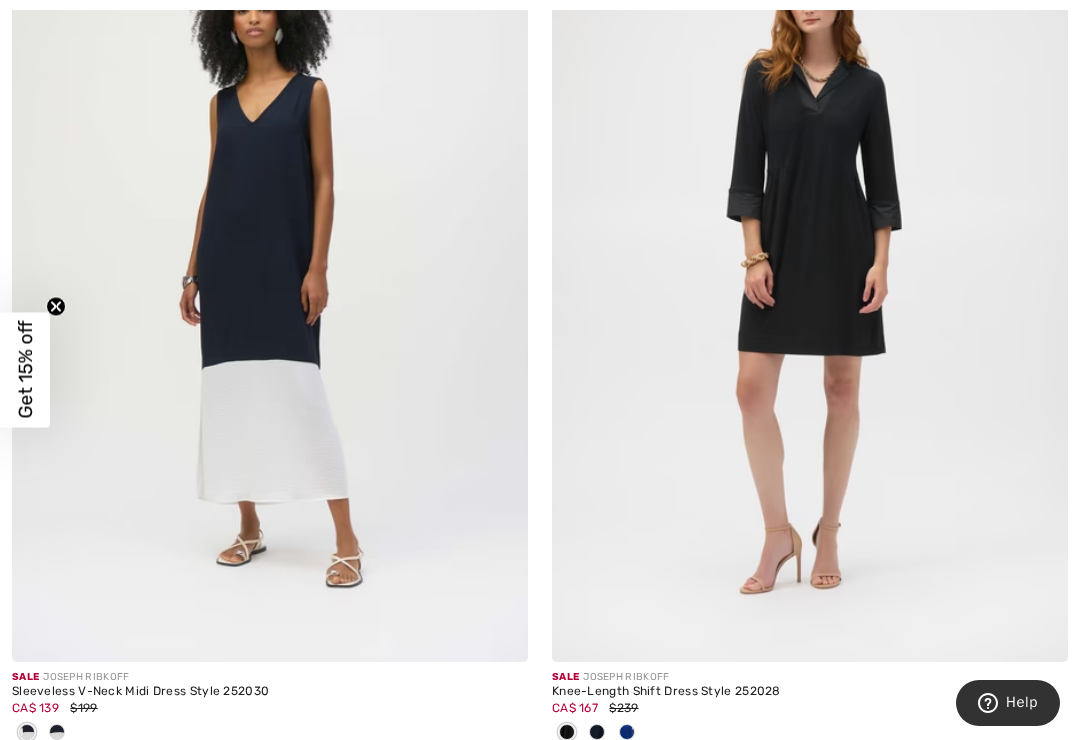 click at bounding box center [270, 275] 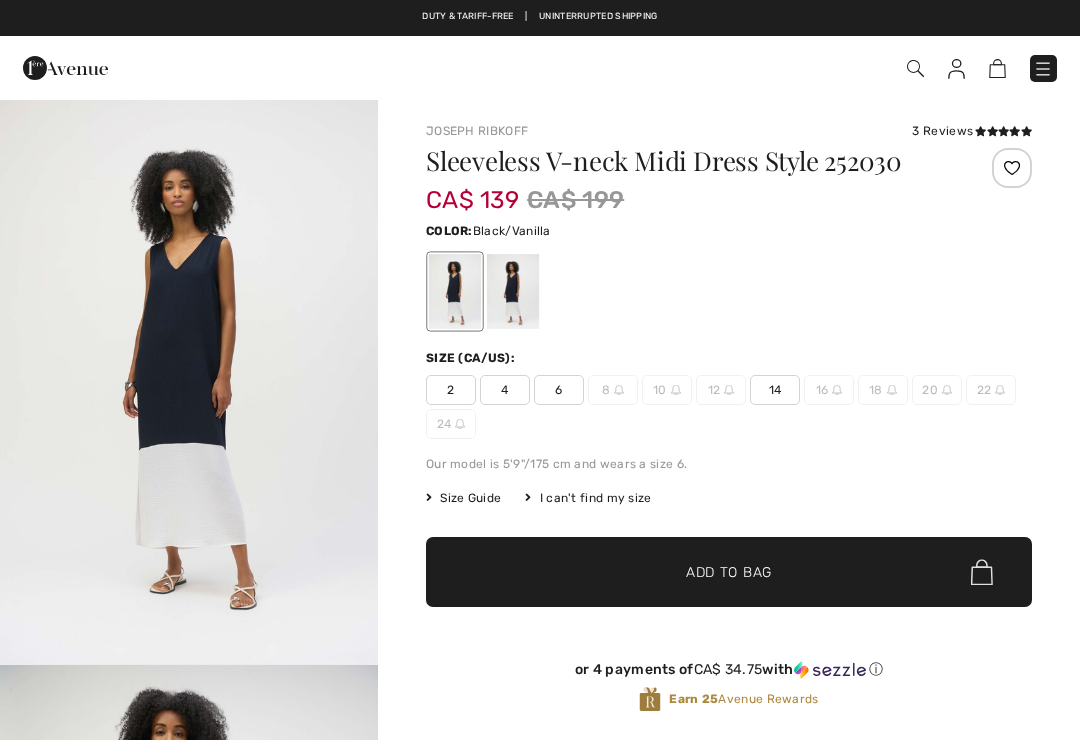 scroll, scrollTop: 0, scrollLeft: 0, axis: both 